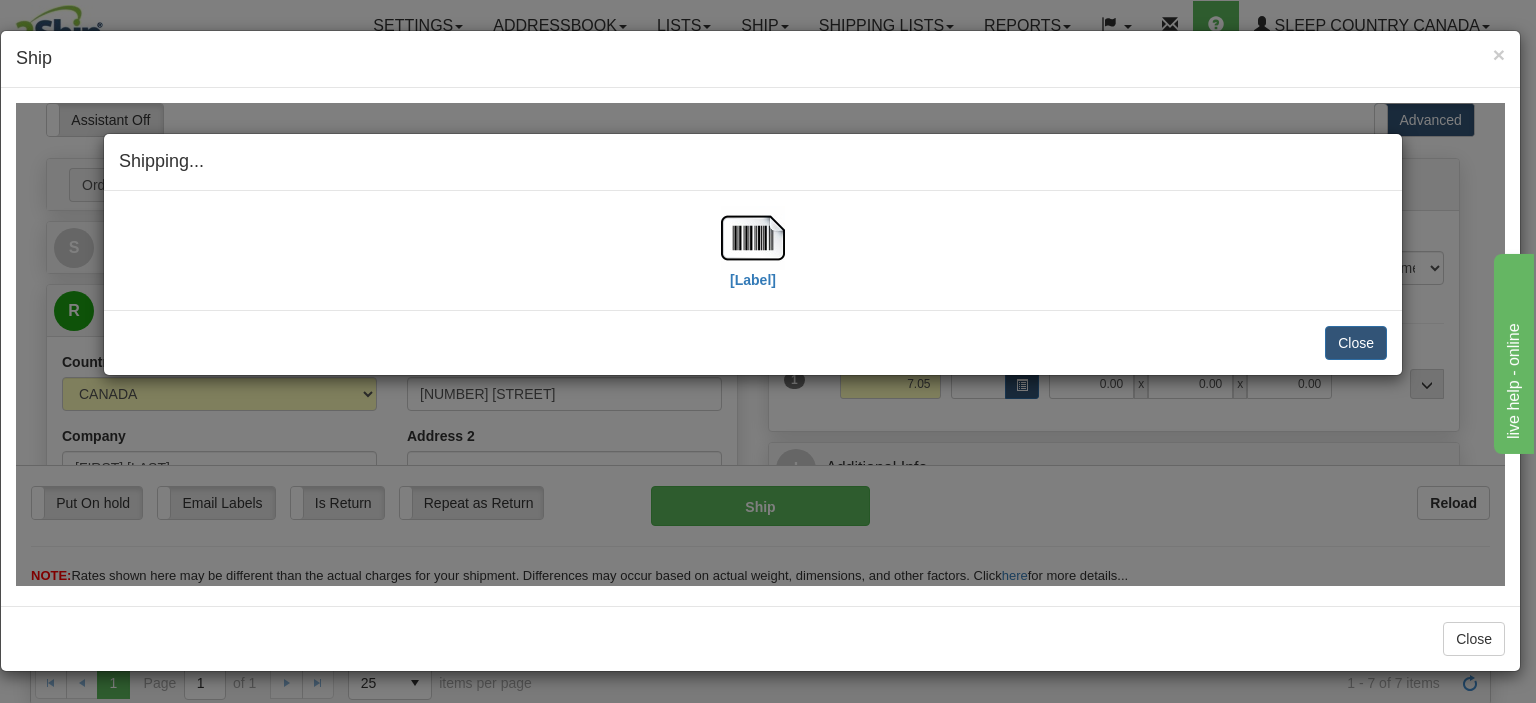 scroll, scrollTop: 700, scrollLeft: 0, axis: vertical 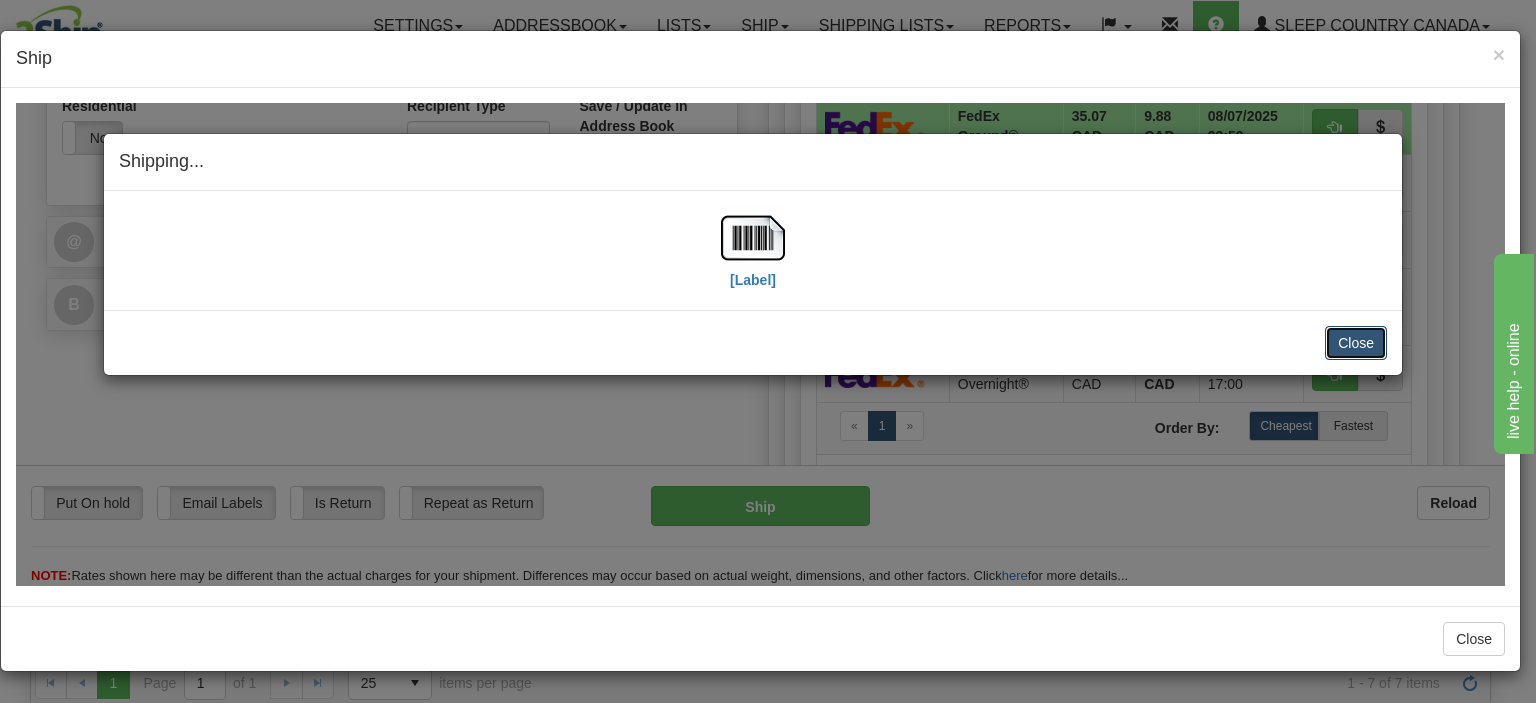 click on "Close" at bounding box center (1356, 342) 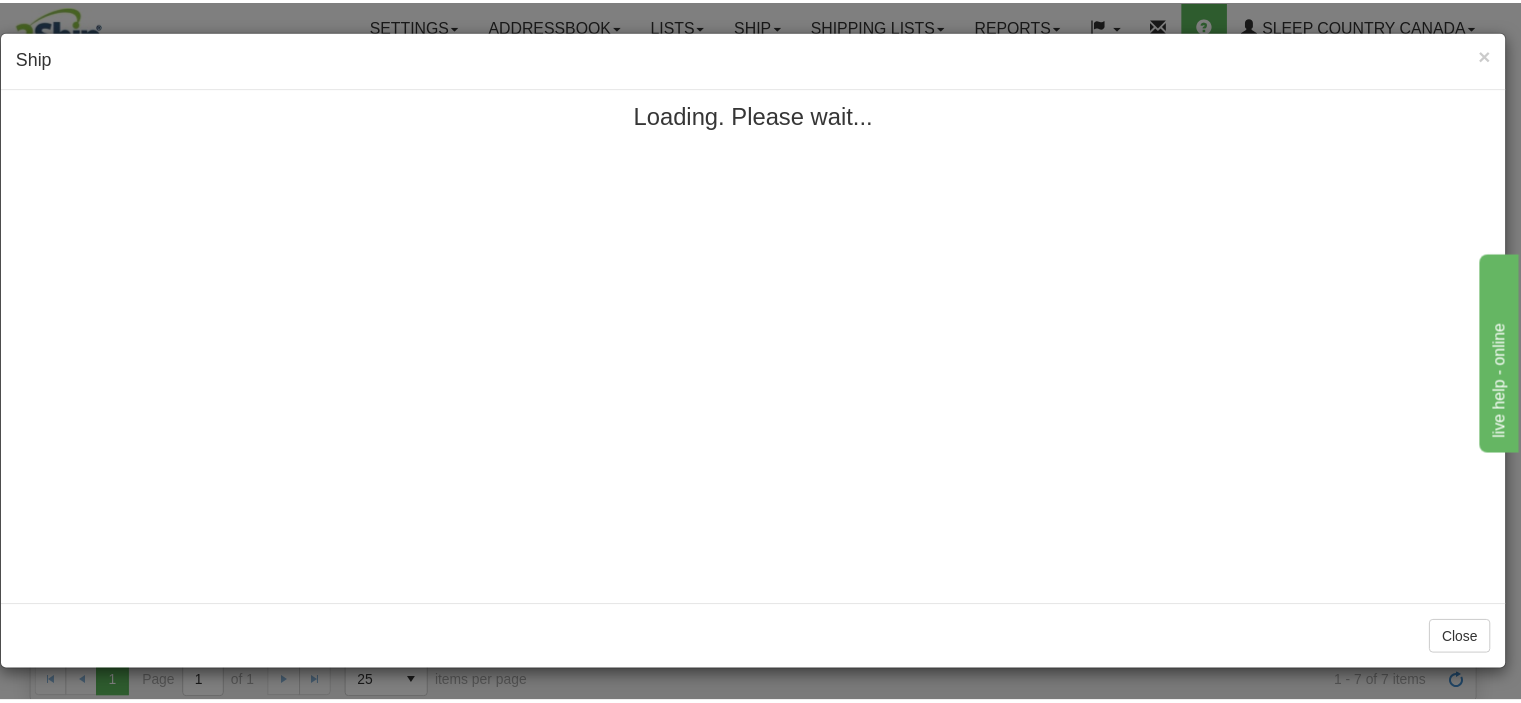 scroll, scrollTop: 0, scrollLeft: 0, axis: both 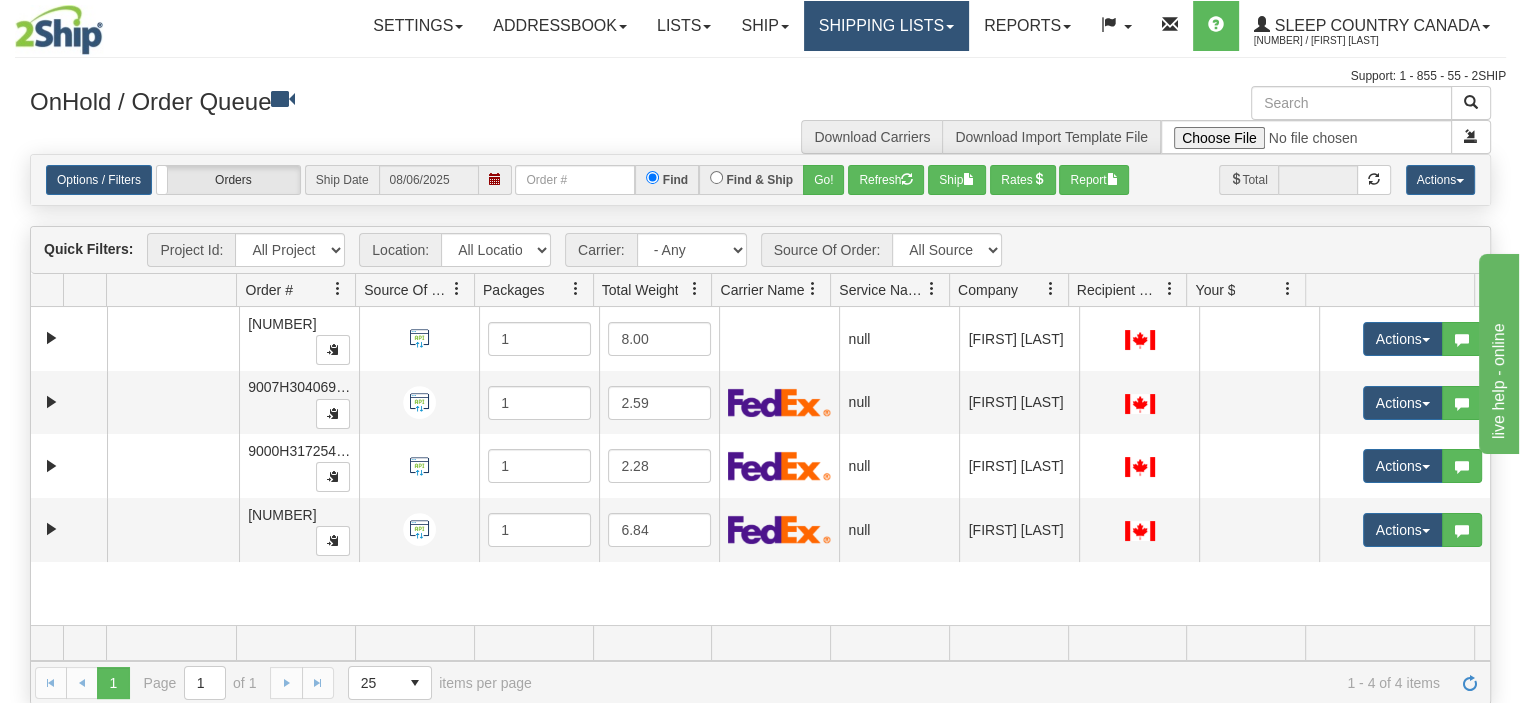 click on "Shipping lists" at bounding box center [886, 26] 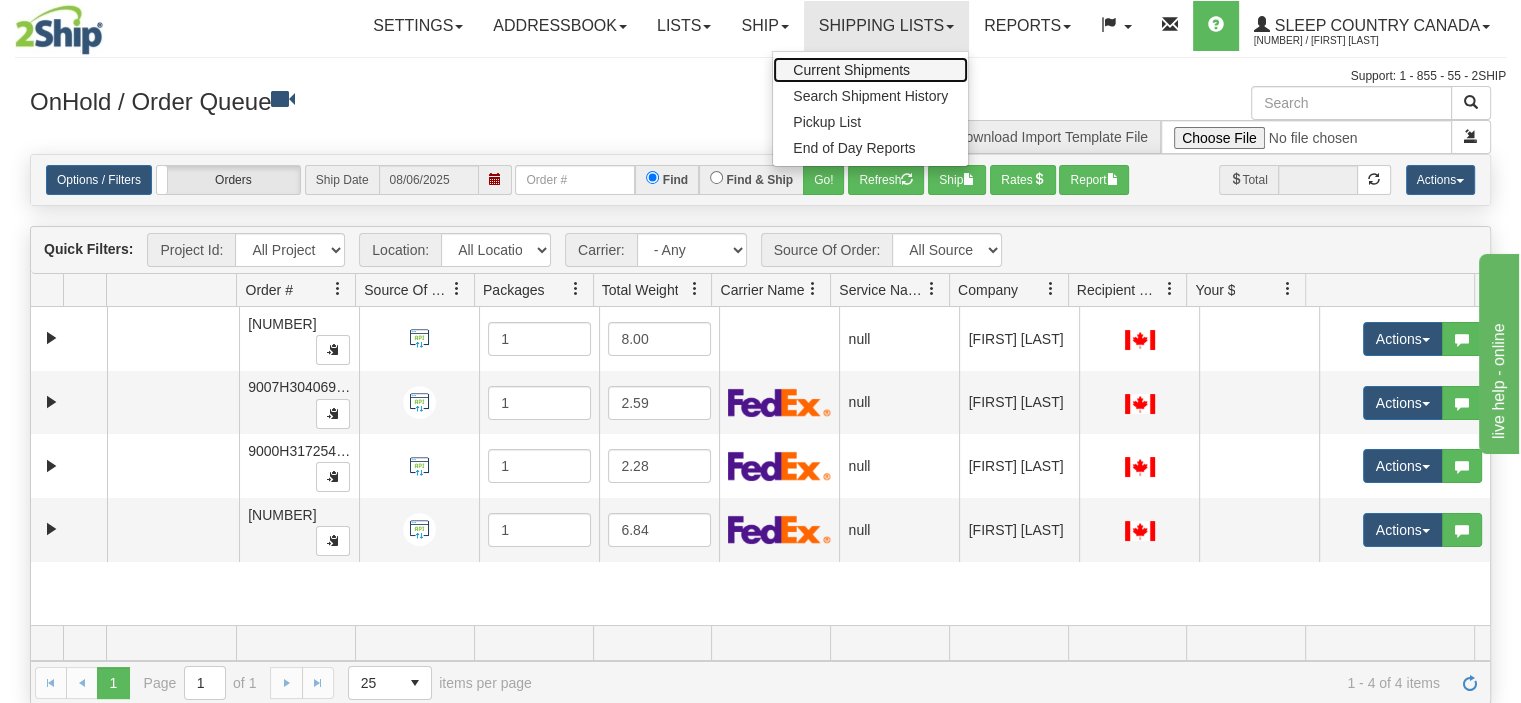 click on "Current Shipments" at bounding box center [851, 70] 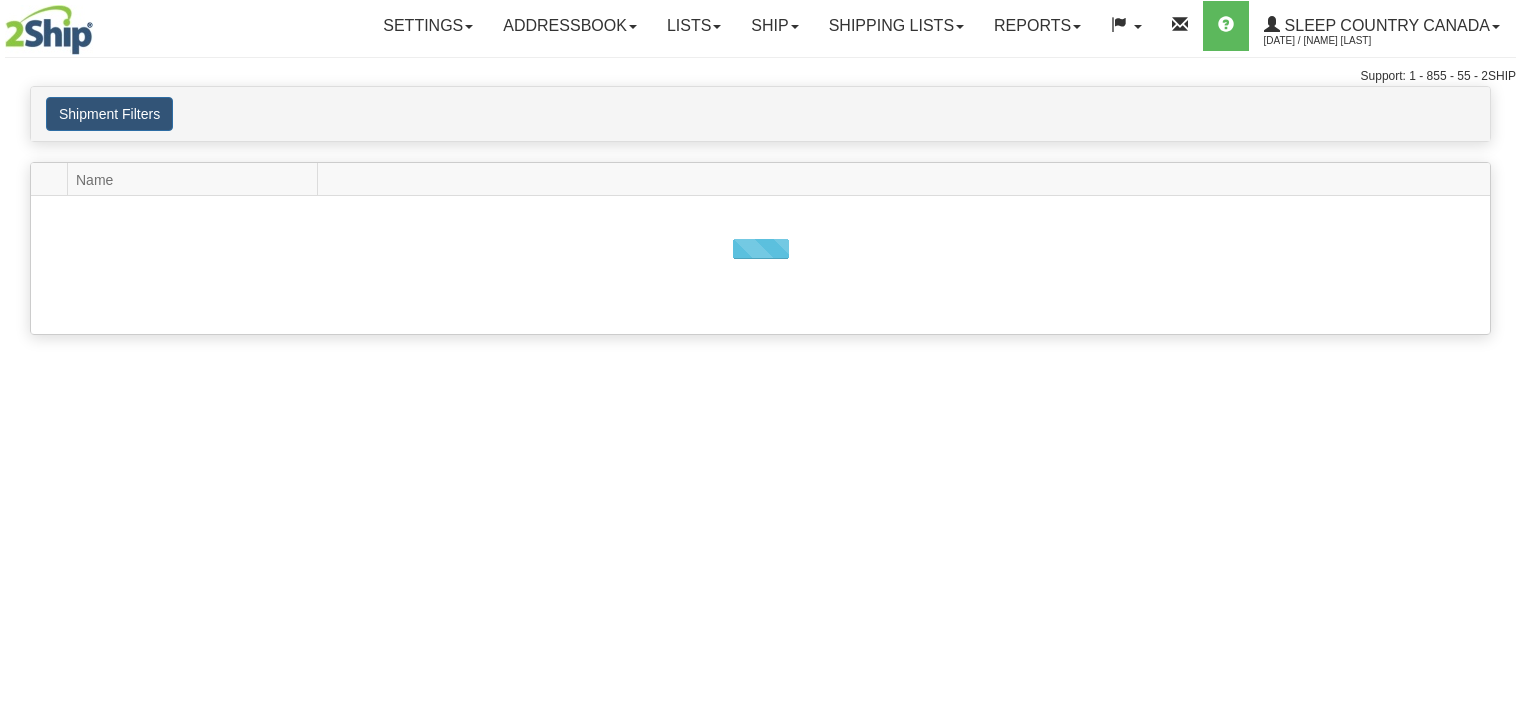 scroll, scrollTop: 0, scrollLeft: 0, axis: both 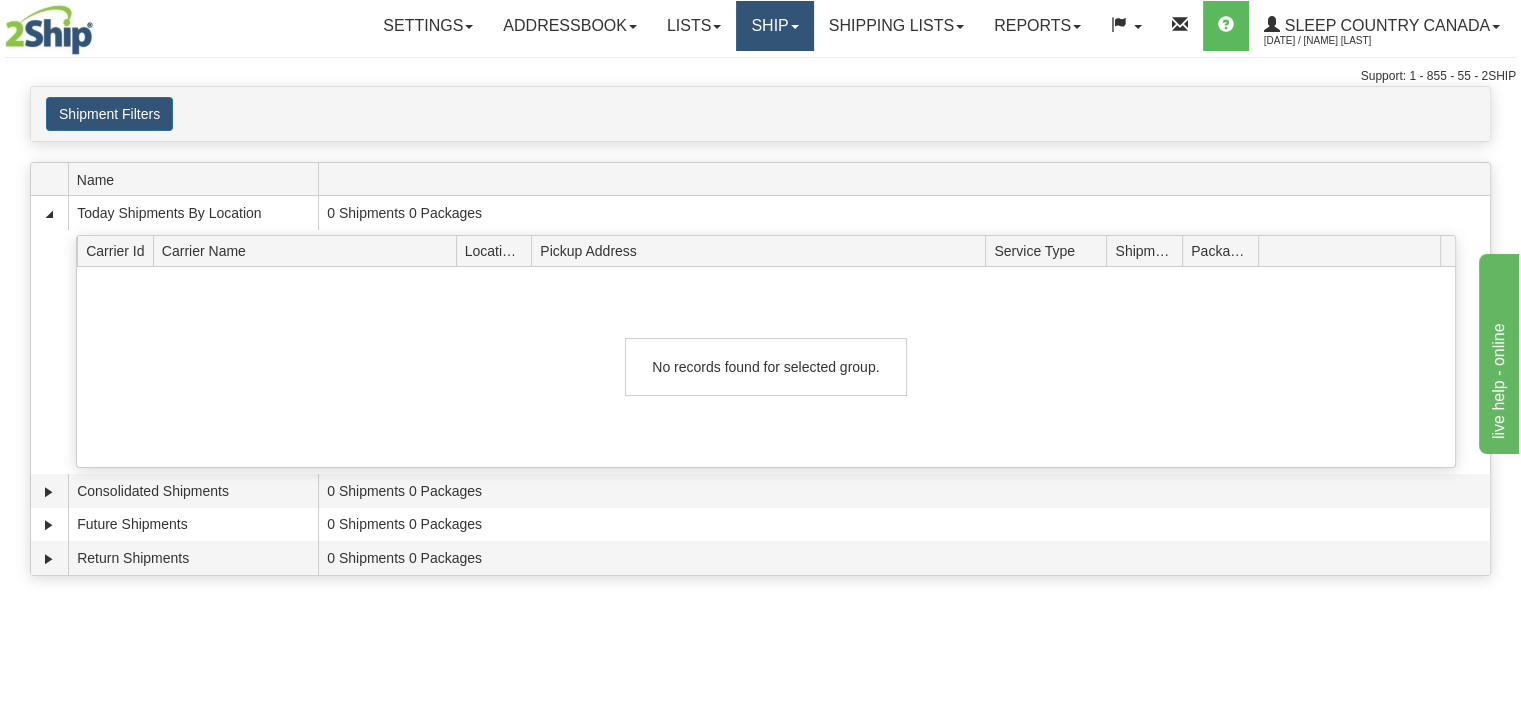 click on "Ship" at bounding box center [774, 26] 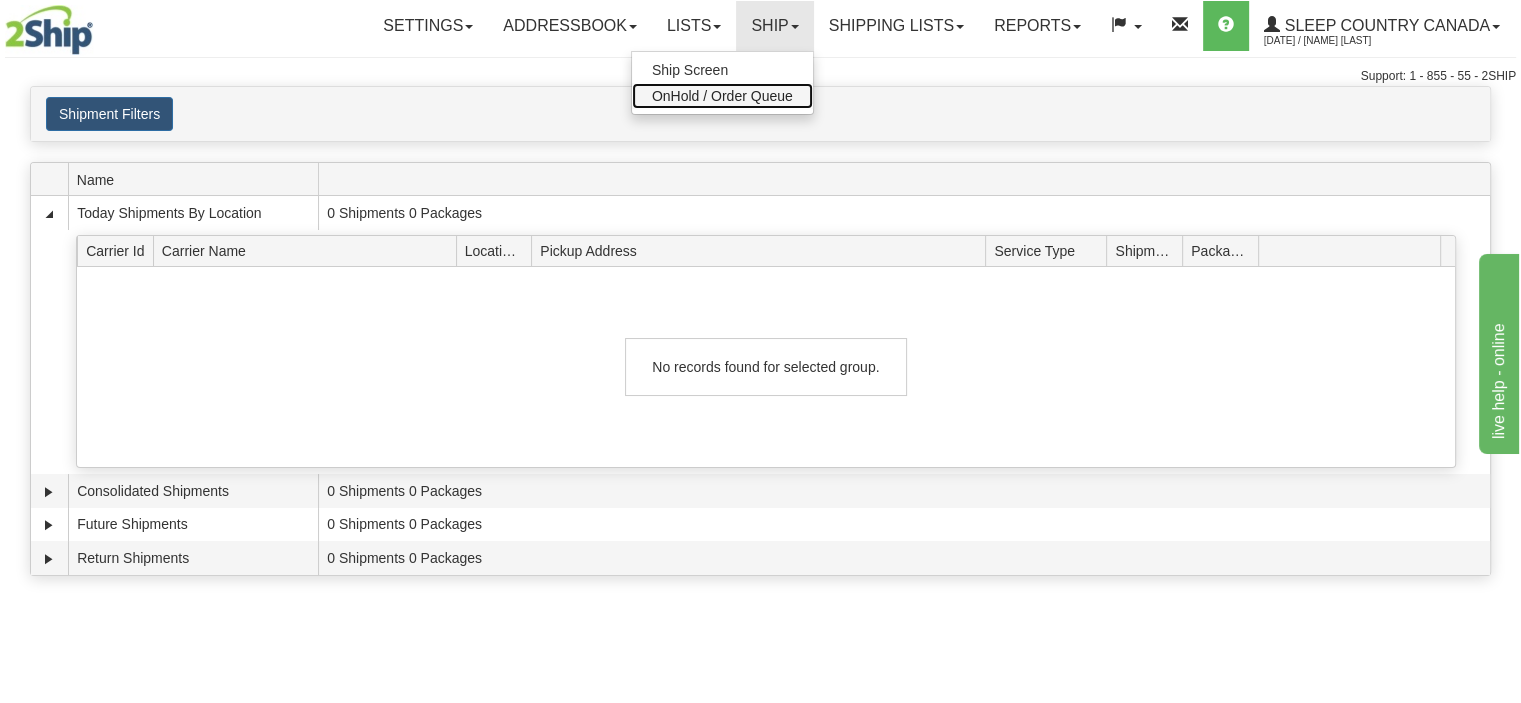 click on "OnHold / Order Queue" at bounding box center [722, 96] 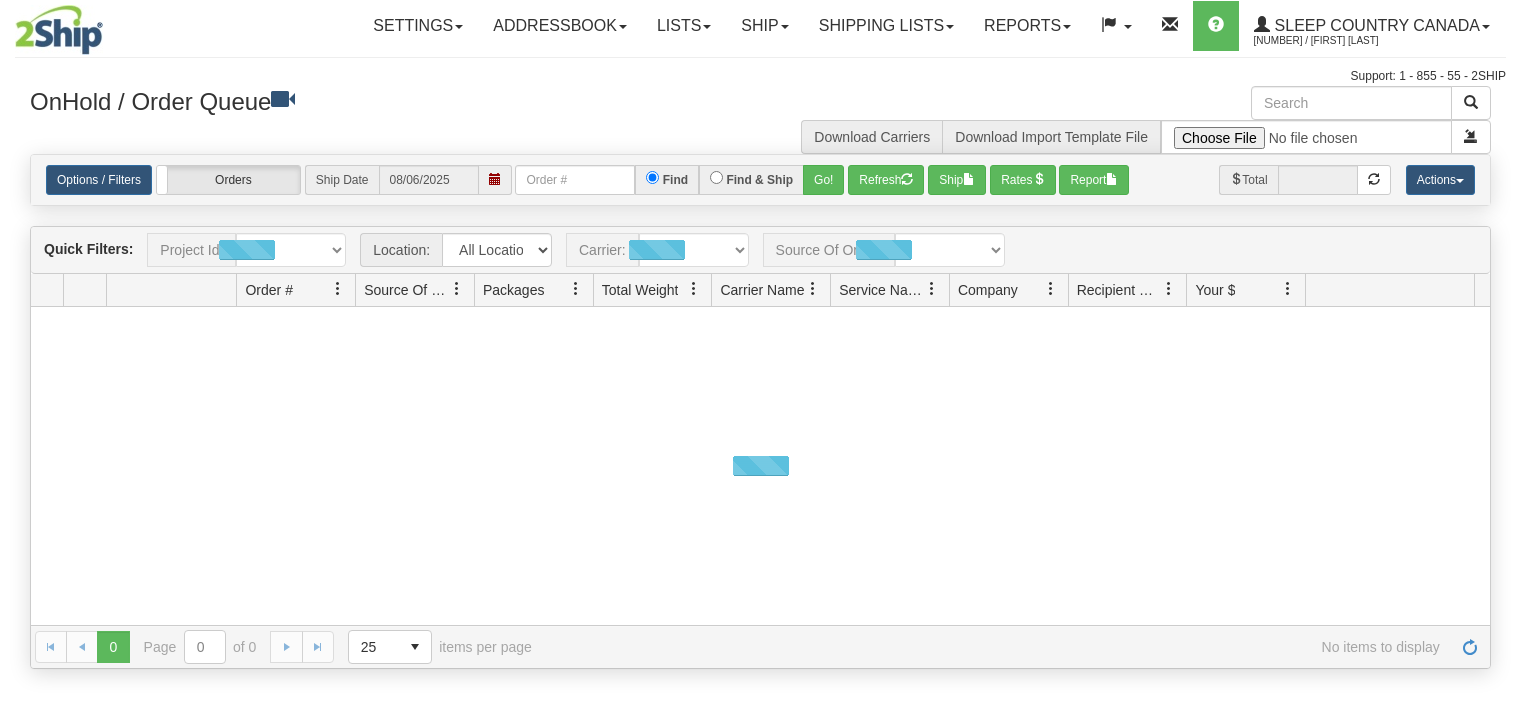 scroll, scrollTop: 0, scrollLeft: 0, axis: both 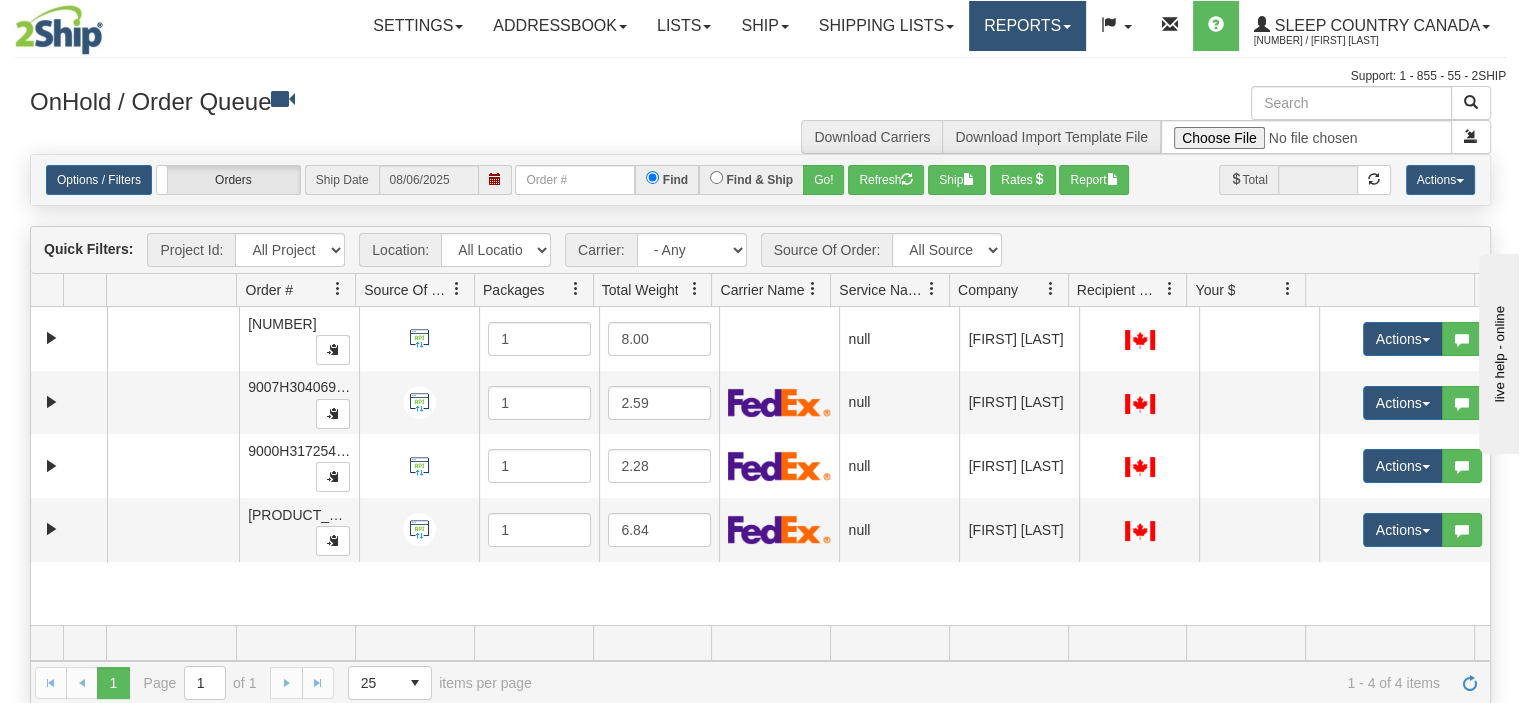 click on "Reports" at bounding box center (1027, 26) 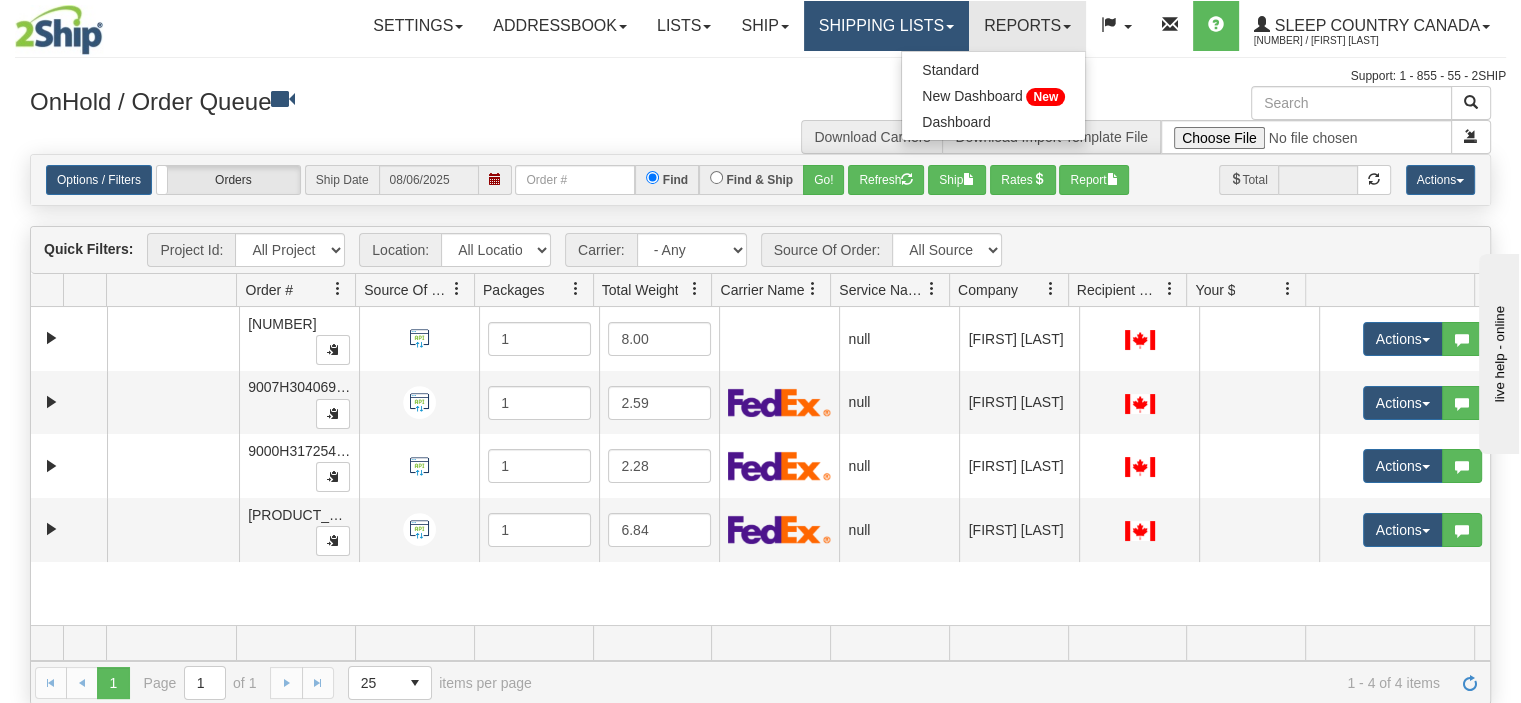 click on "Shipping lists" at bounding box center [886, 26] 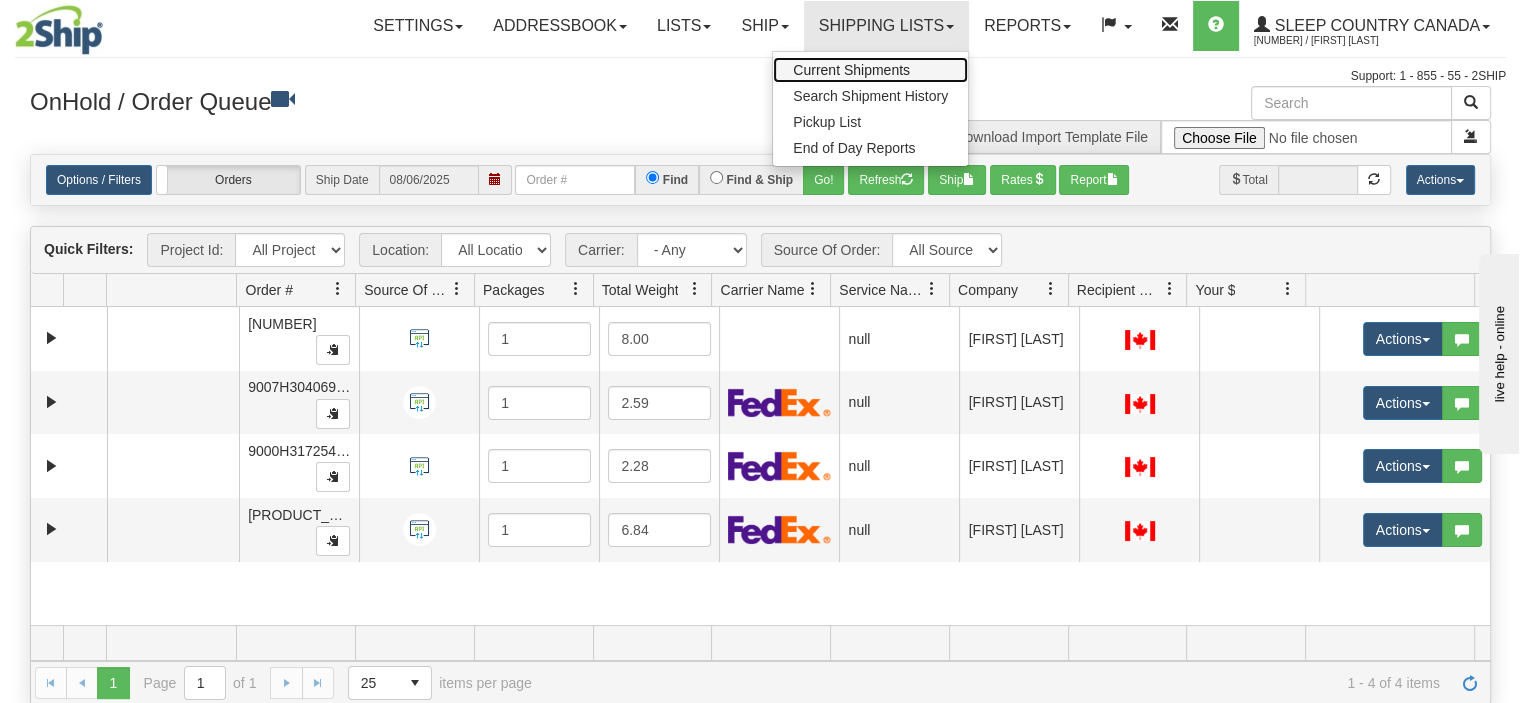 click on "Current Shipments" at bounding box center [851, 70] 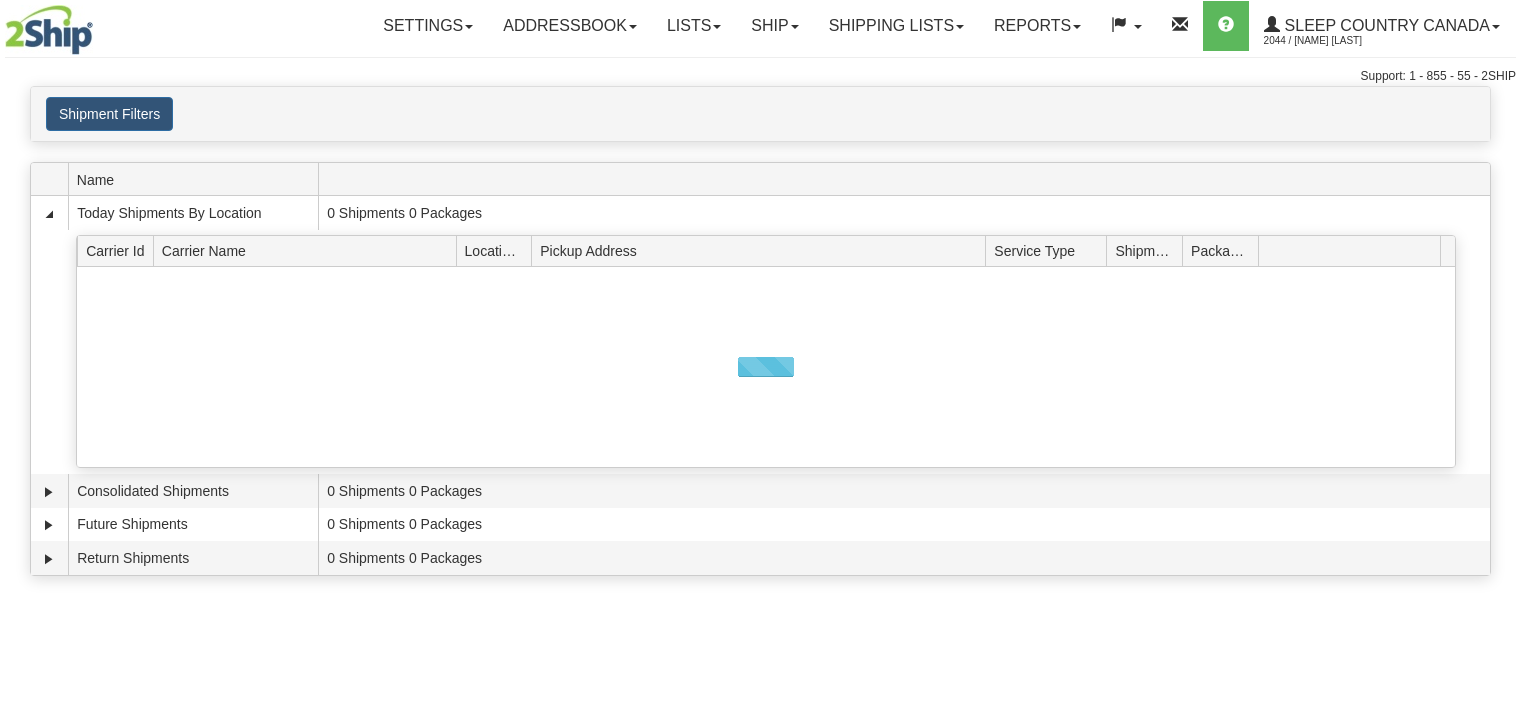 scroll, scrollTop: 0, scrollLeft: 0, axis: both 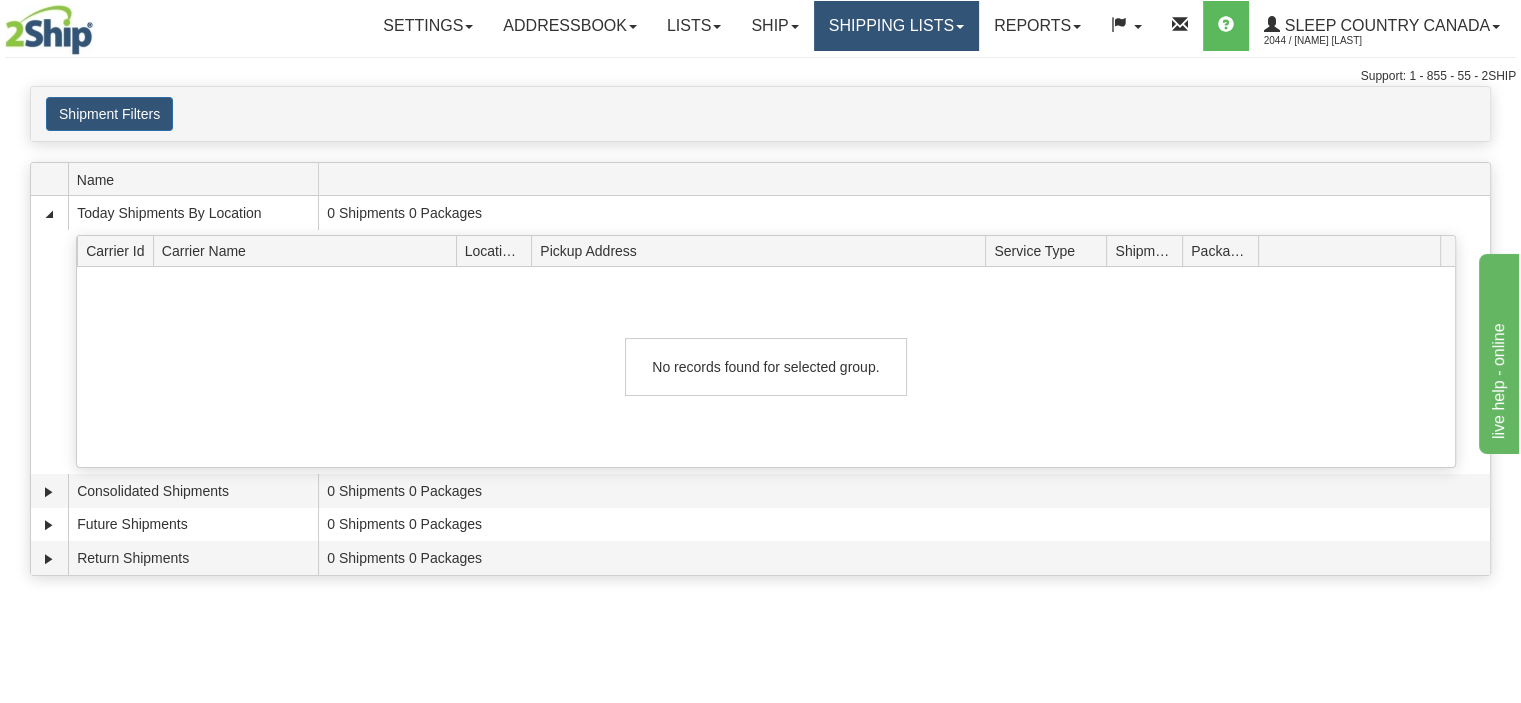 click on "Shipping lists" at bounding box center [896, 26] 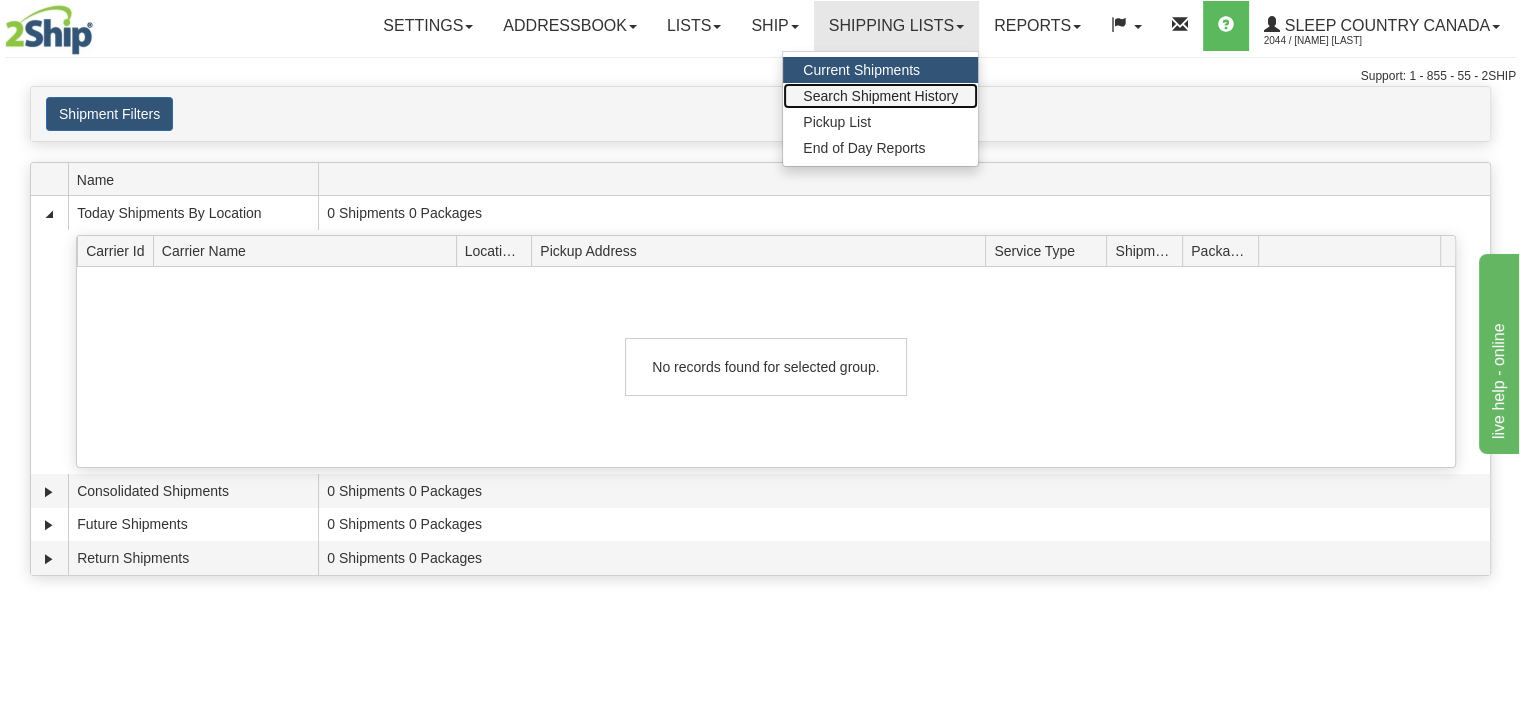 click on "Search Shipment History" at bounding box center [880, 96] 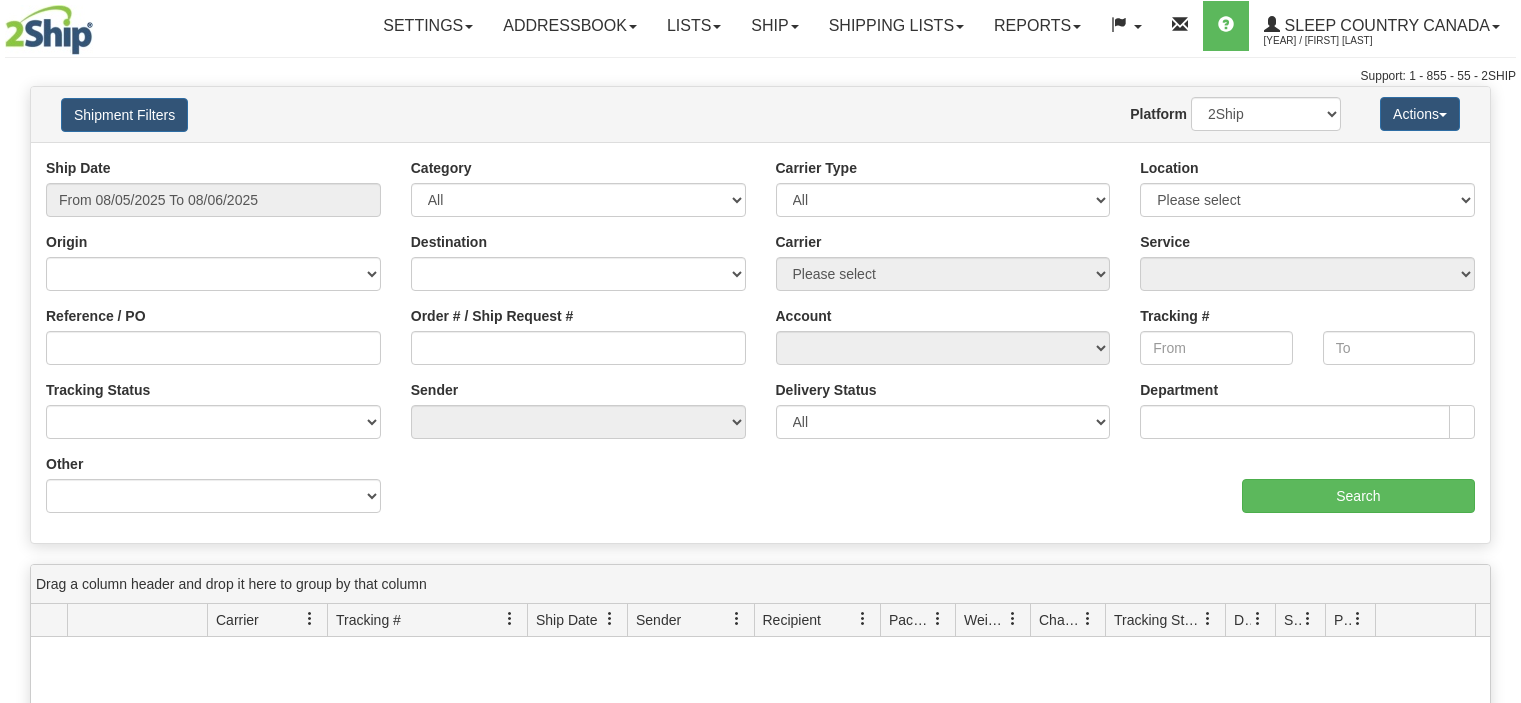 scroll, scrollTop: 0, scrollLeft: 0, axis: both 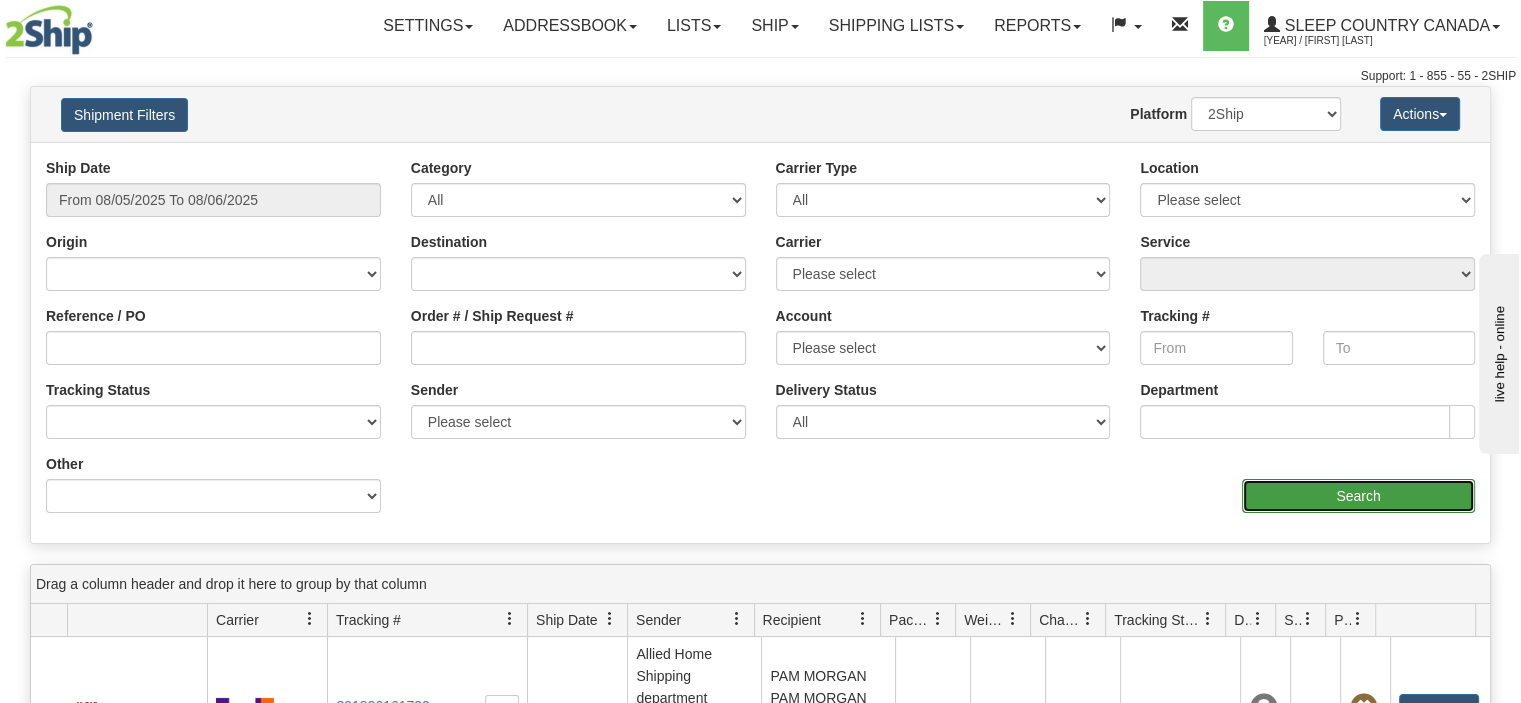 click on "Search" at bounding box center [1358, 496] 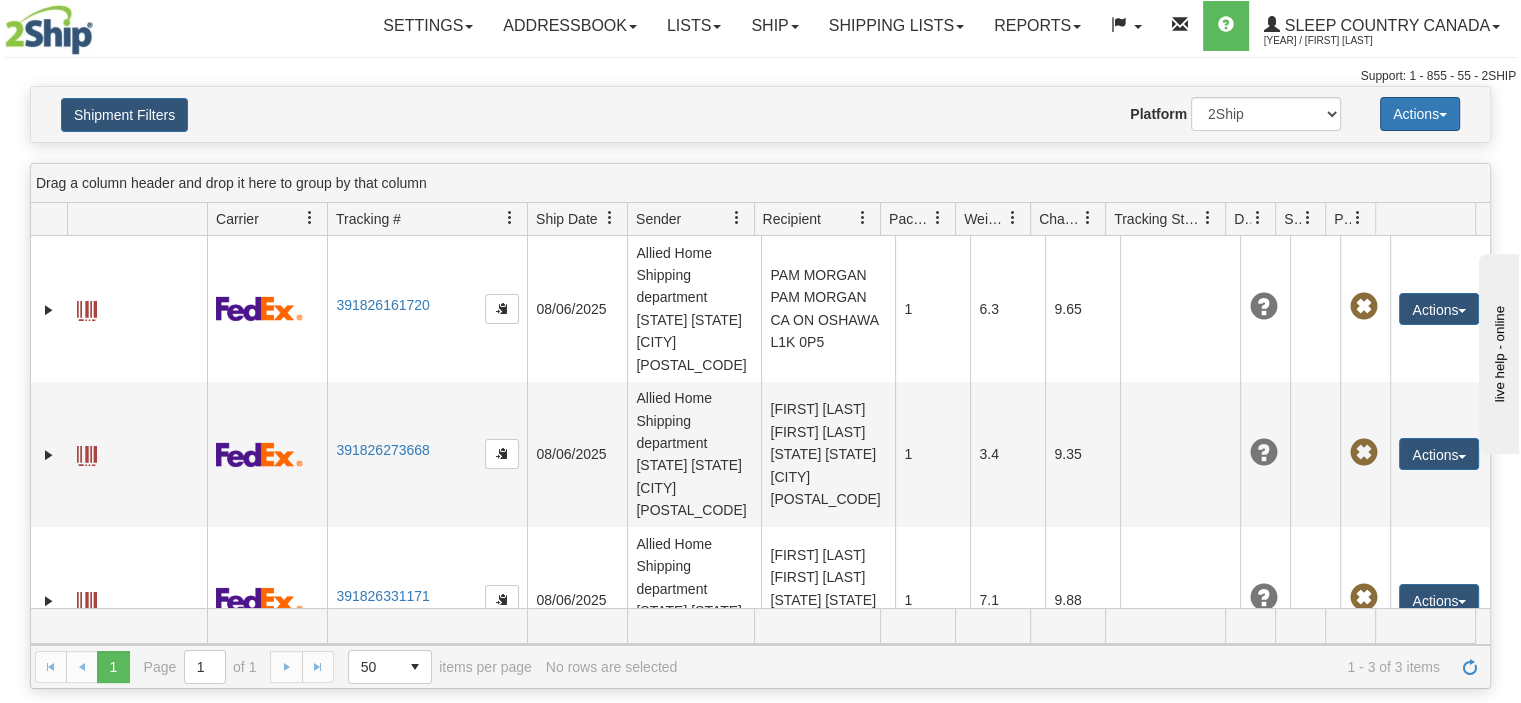click at bounding box center [1443, 115] 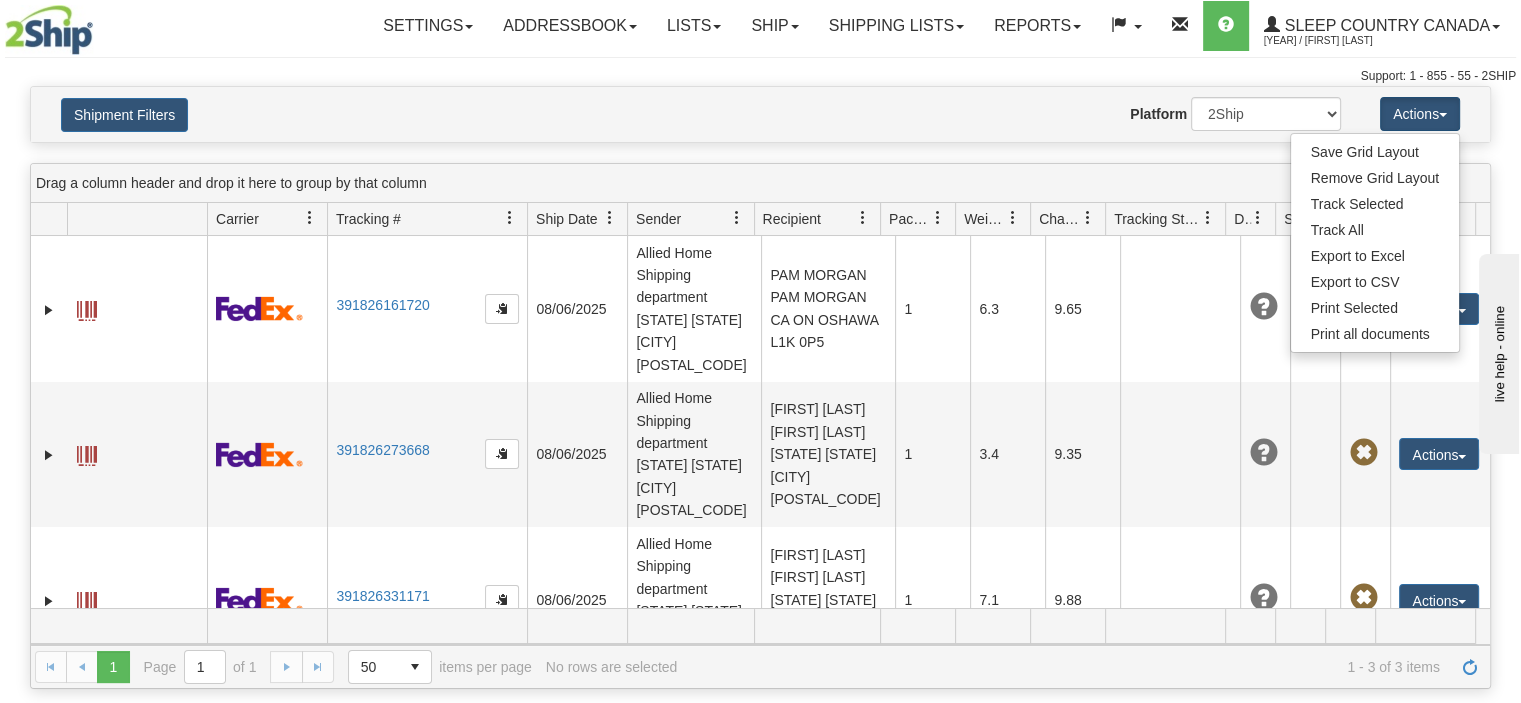 click on "Website
Agent
Nothing selected
Client
User
Platform
2Ship
Imported" at bounding box center [820, 114] 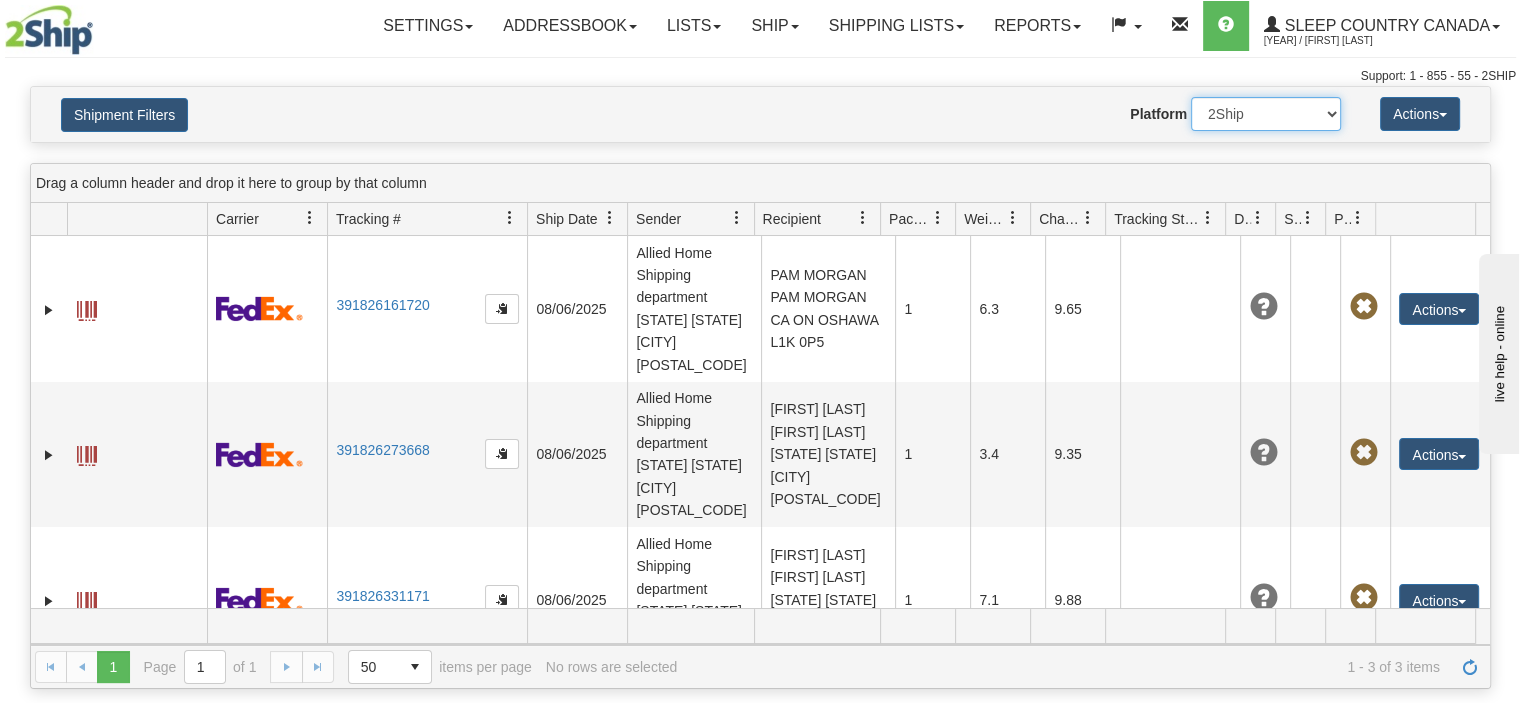 click on "2Ship
Imported" at bounding box center (1266, 114) 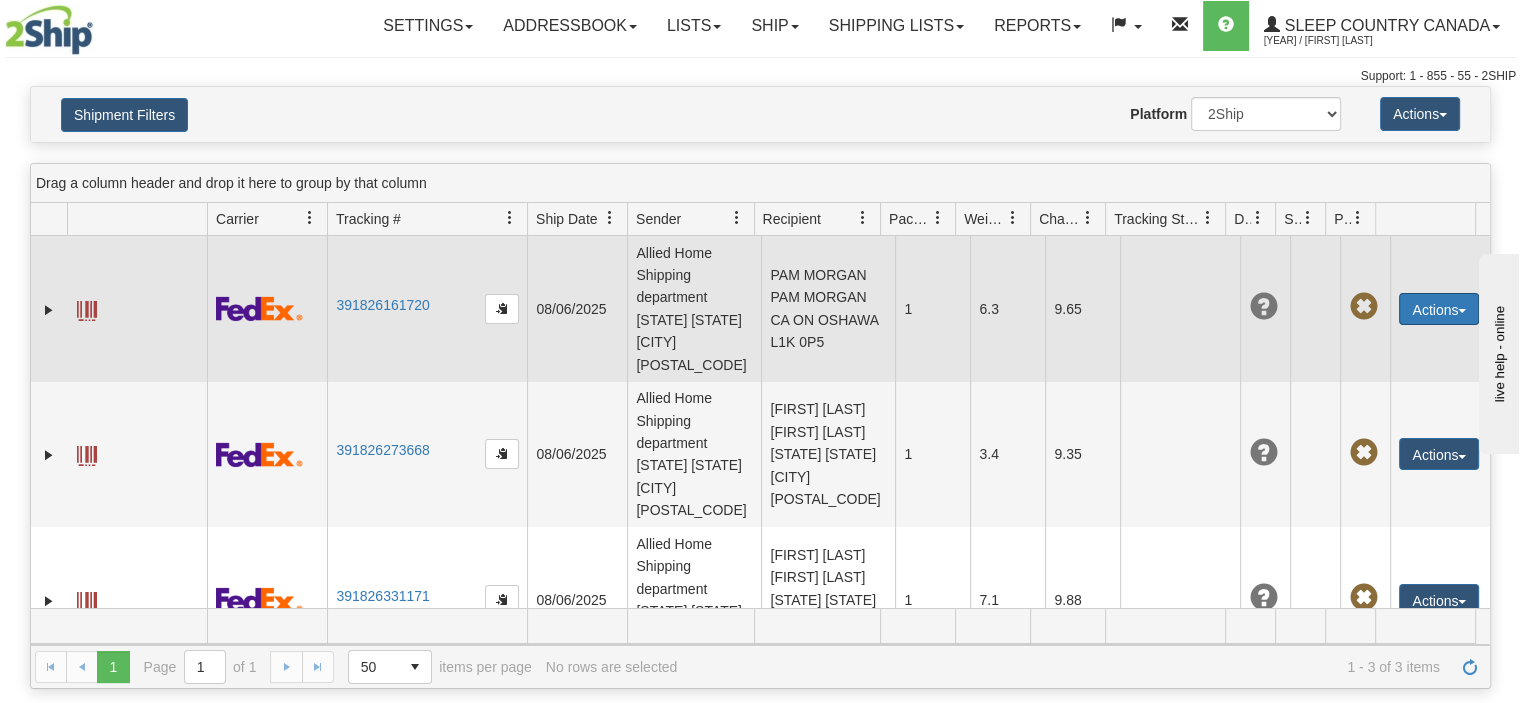 click on "Actions" at bounding box center [1439, 309] 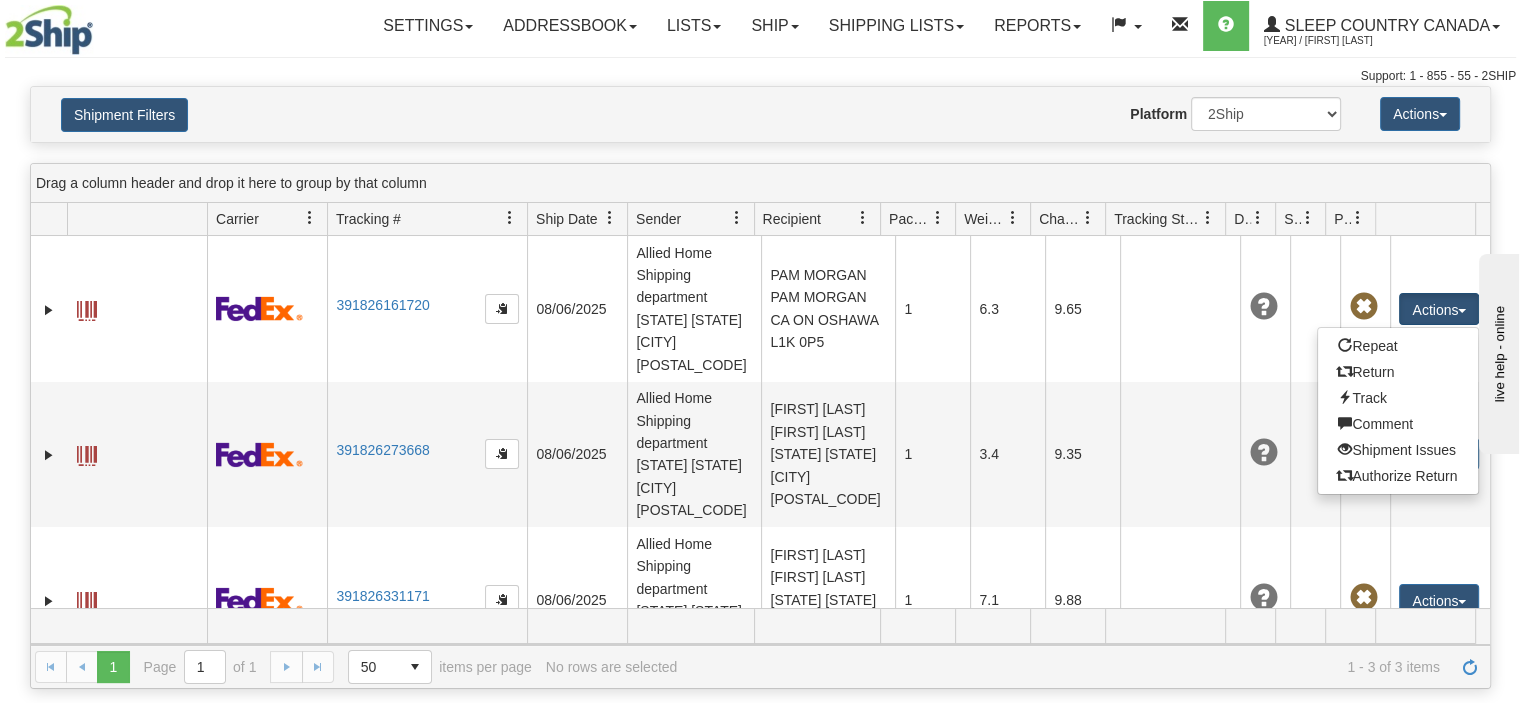 click on "Drag a column header and drop it here to group by that column" at bounding box center (760, 183) 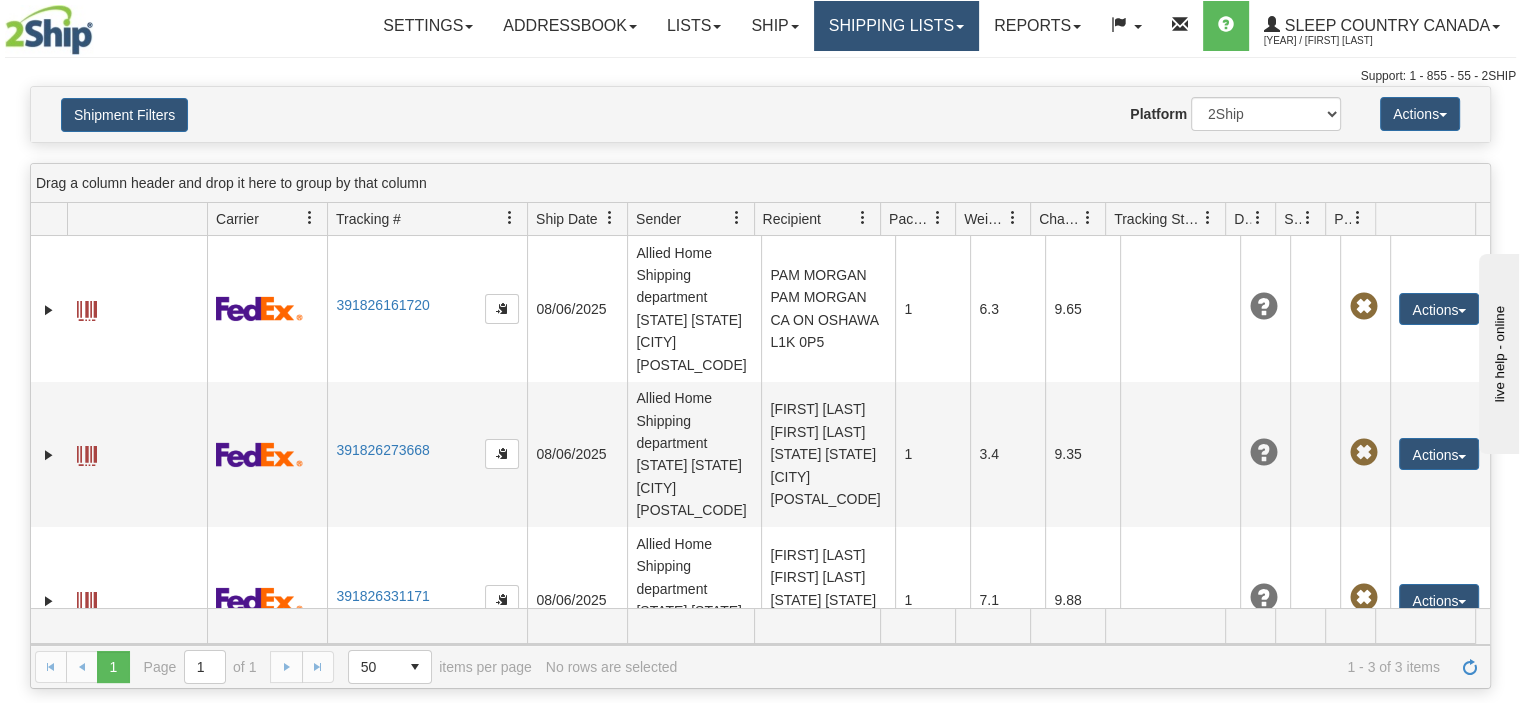 click on "Shipping lists" at bounding box center [896, 26] 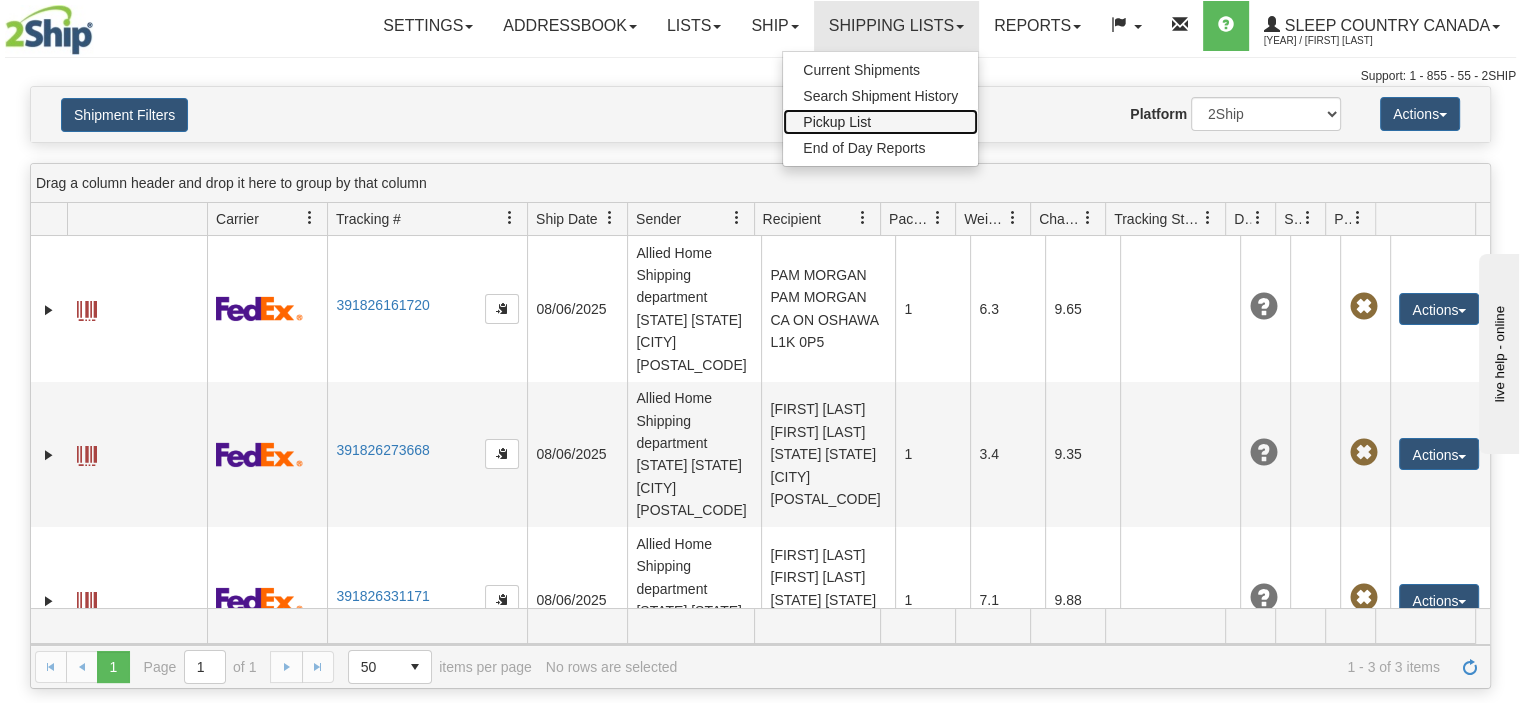 click on "Pickup List" at bounding box center [837, 122] 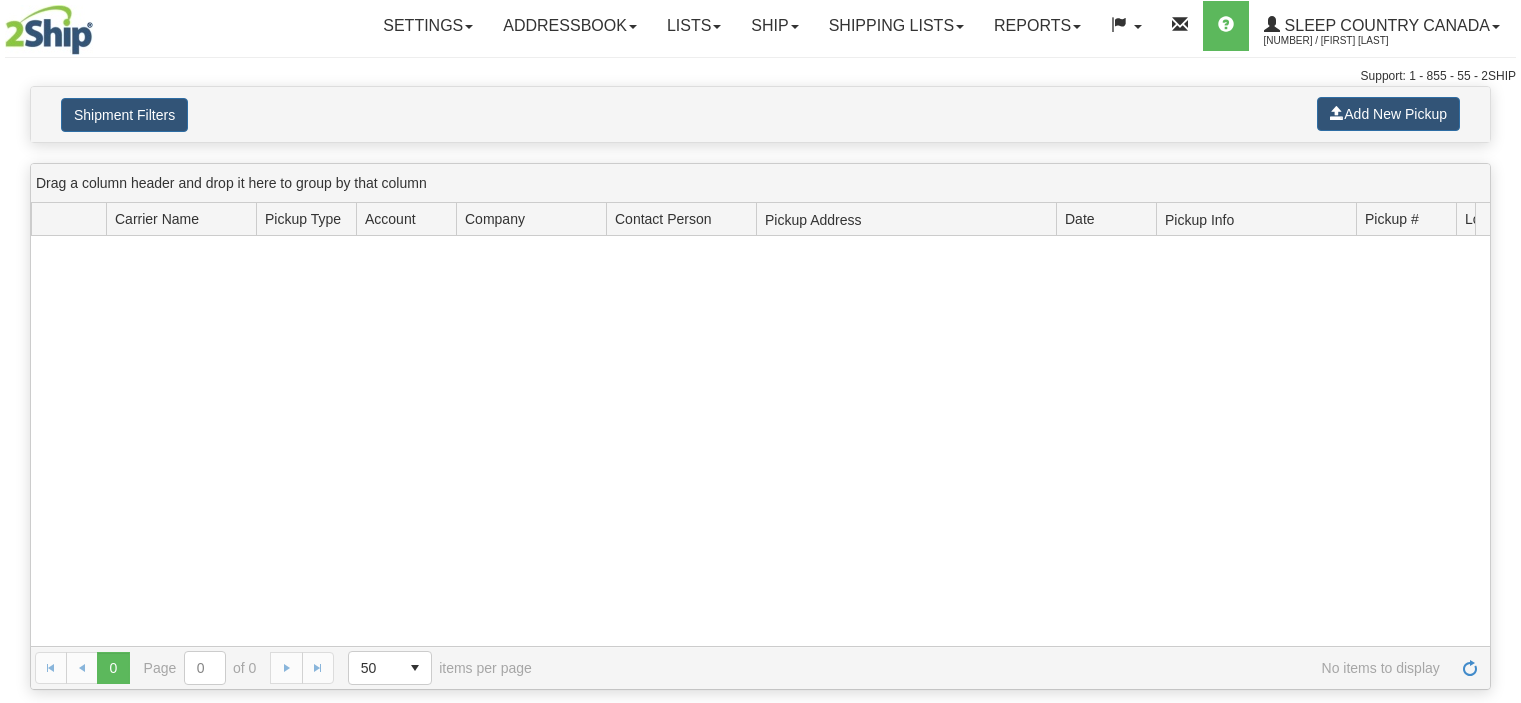 scroll, scrollTop: 0, scrollLeft: 0, axis: both 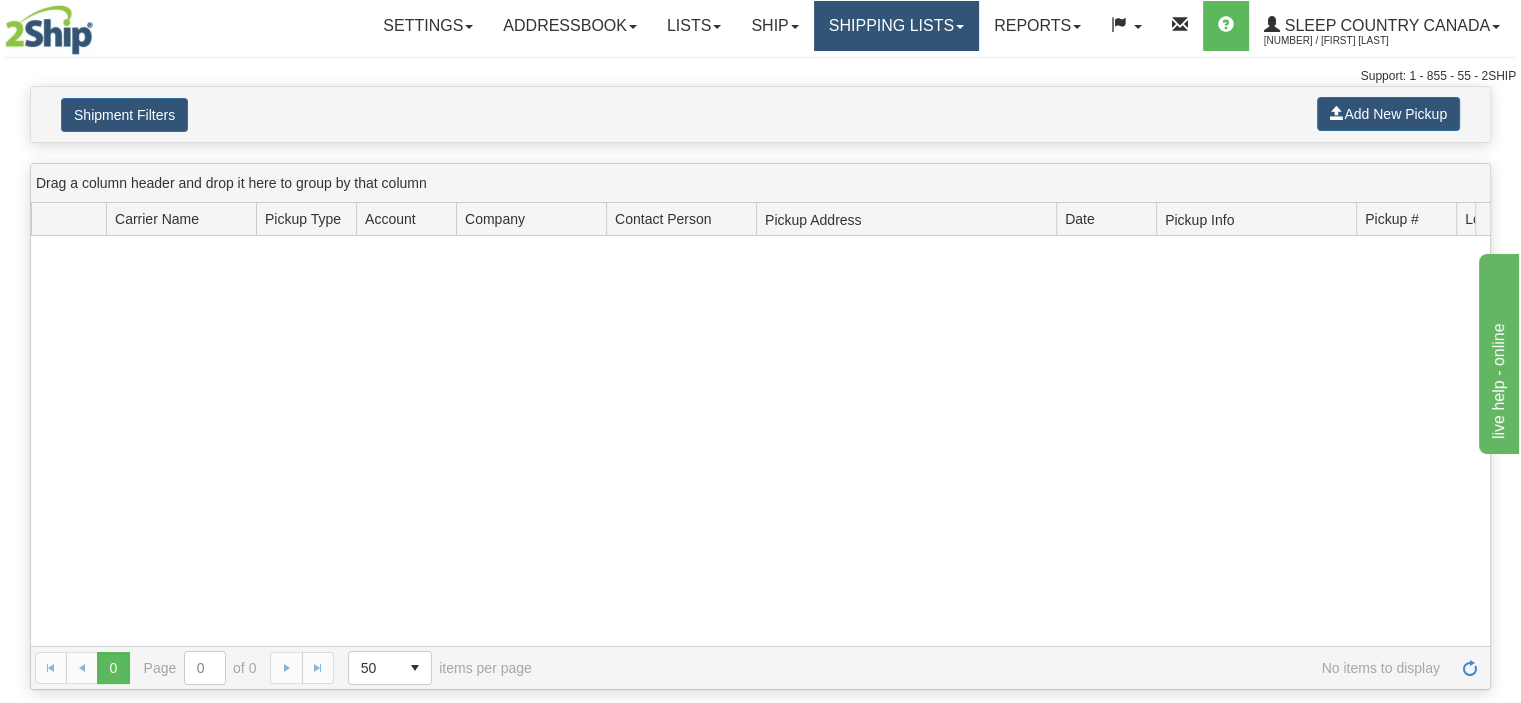 click on "Shipping lists" at bounding box center [896, 26] 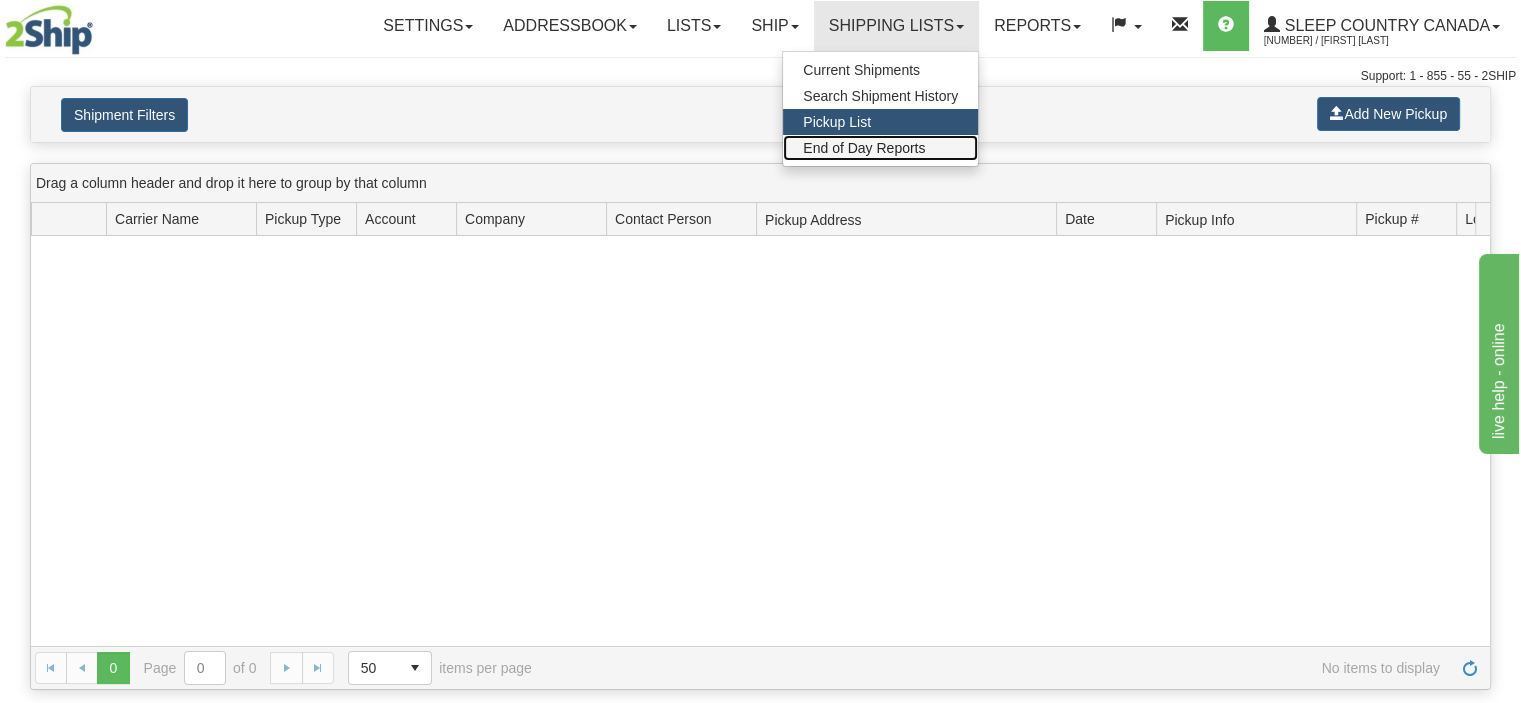 click on "End of Day Reports" at bounding box center (864, 148) 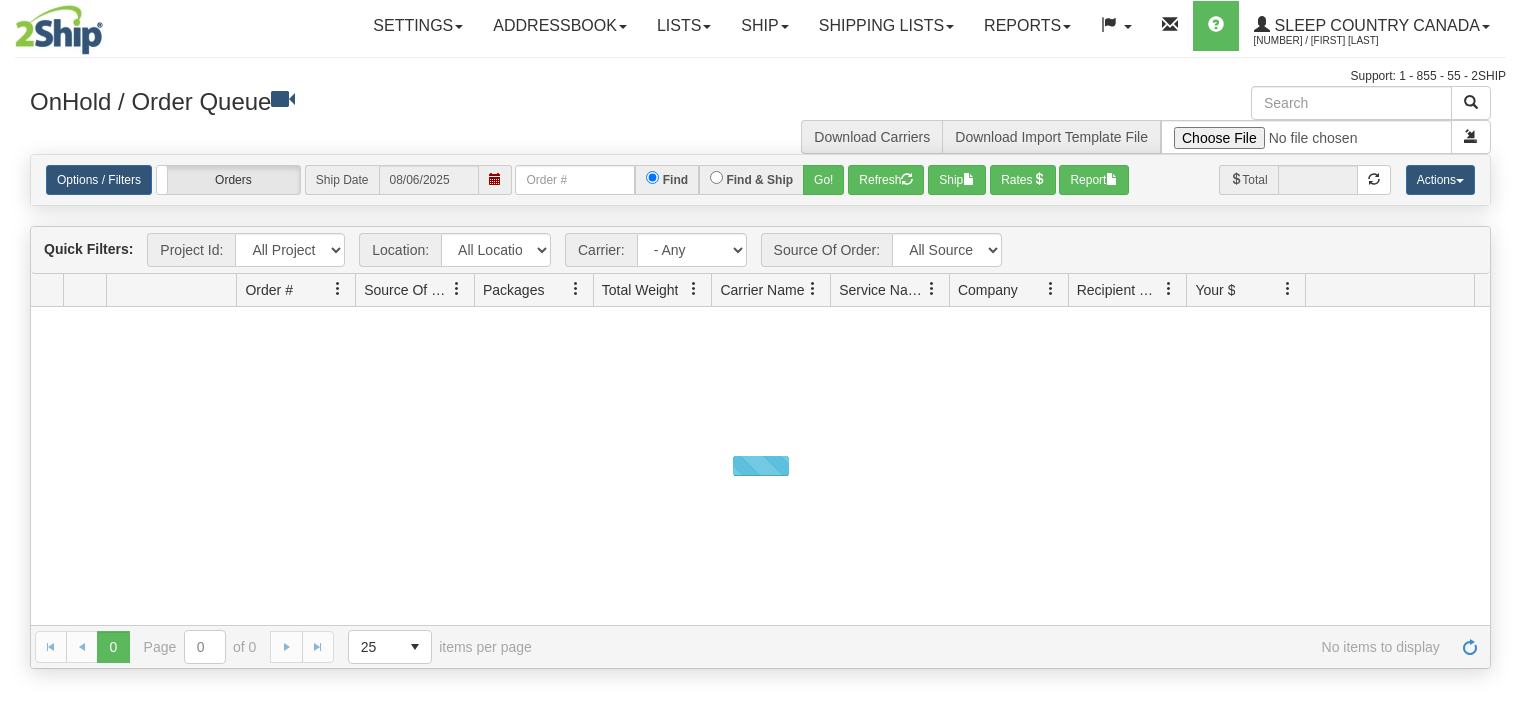 scroll, scrollTop: 0, scrollLeft: 0, axis: both 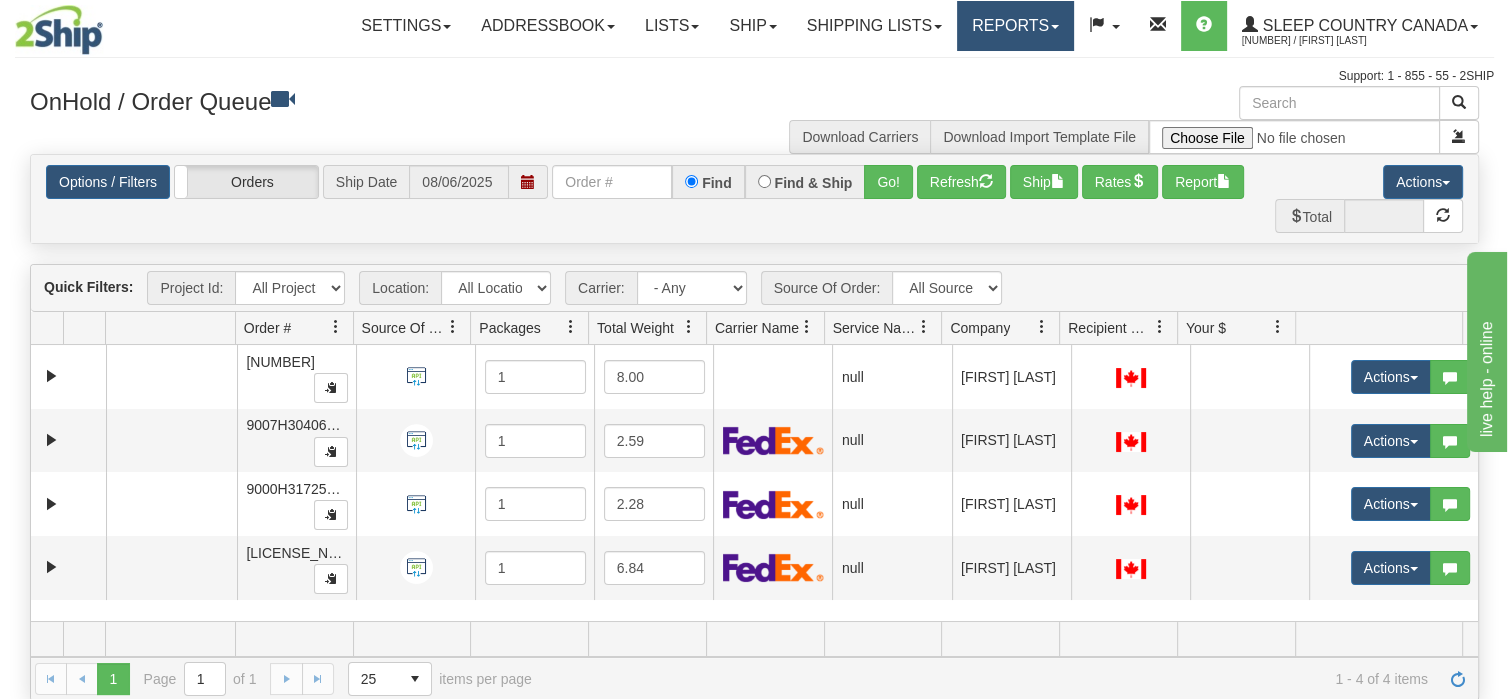 click at bounding box center [1055, 27] 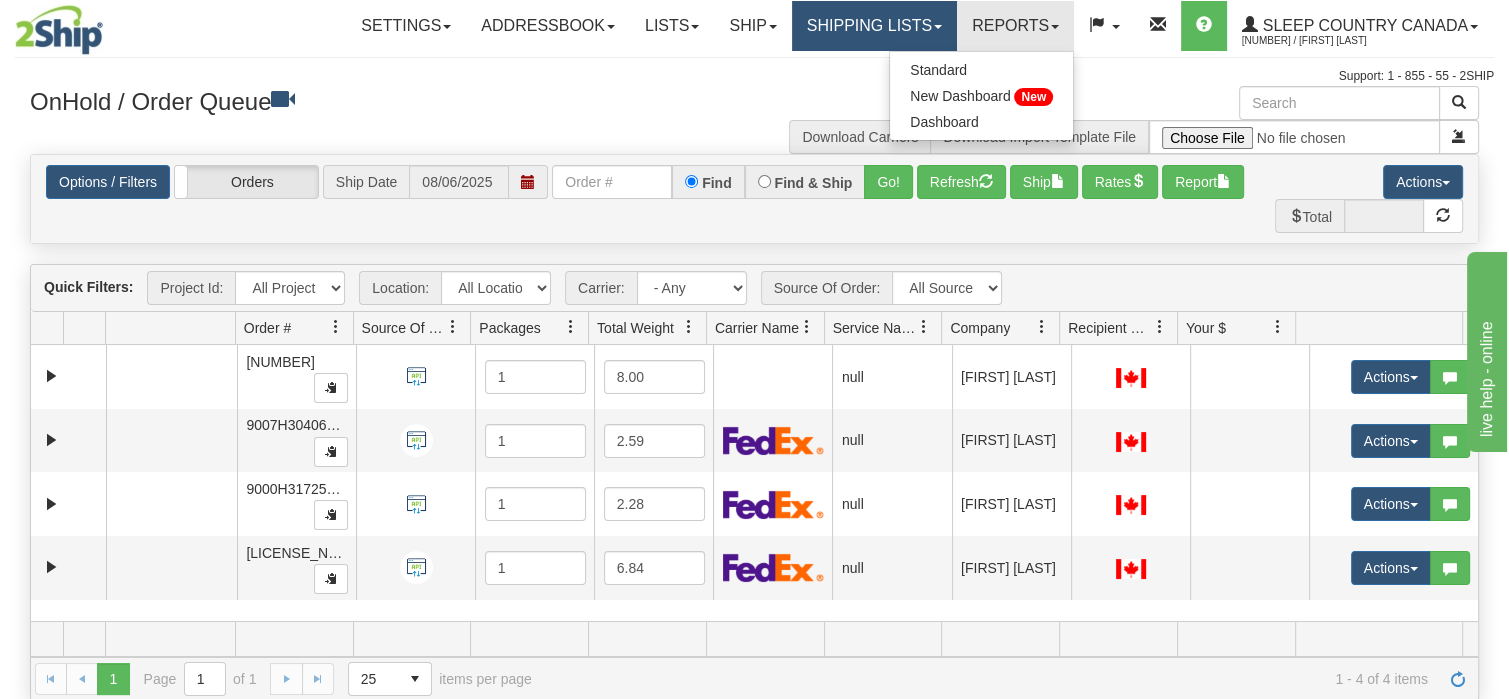 click on "Shipping lists" at bounding box center (874, 26) 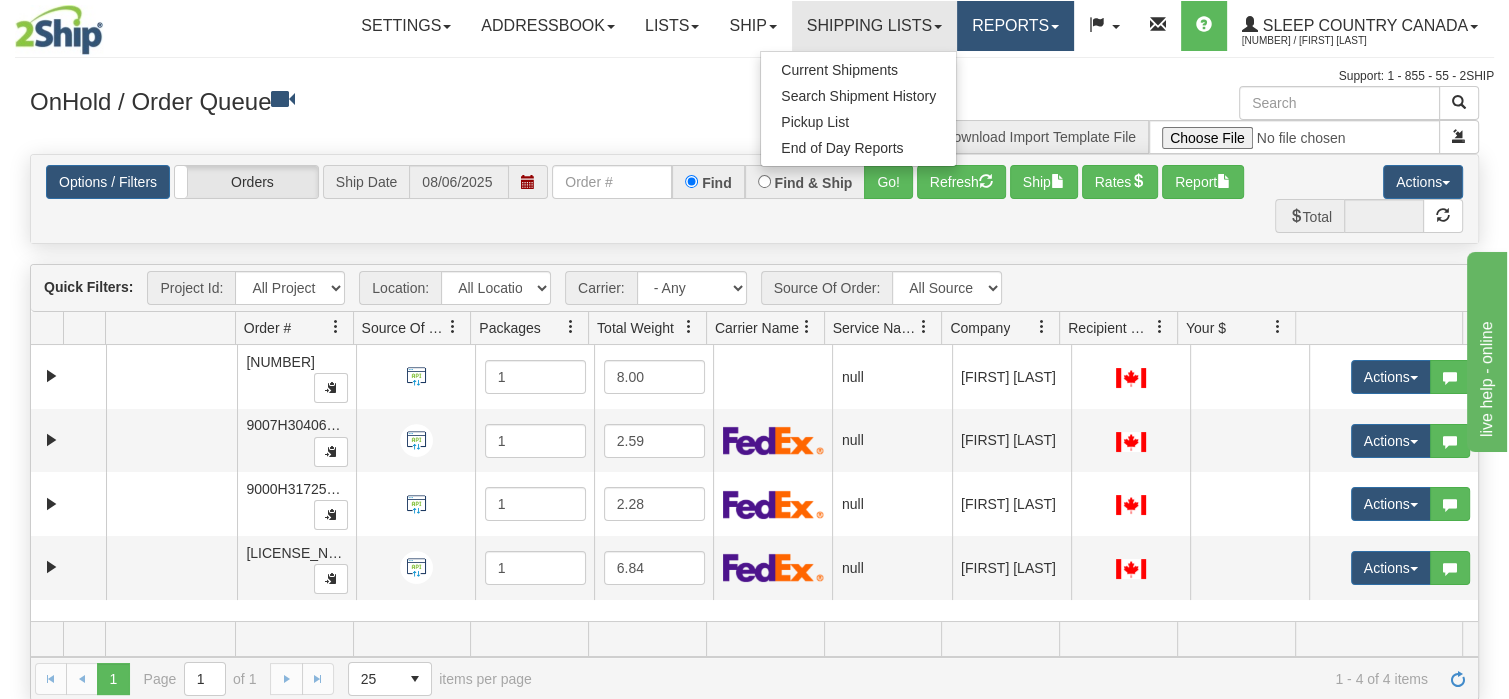click at bounding box center [1055, 27] 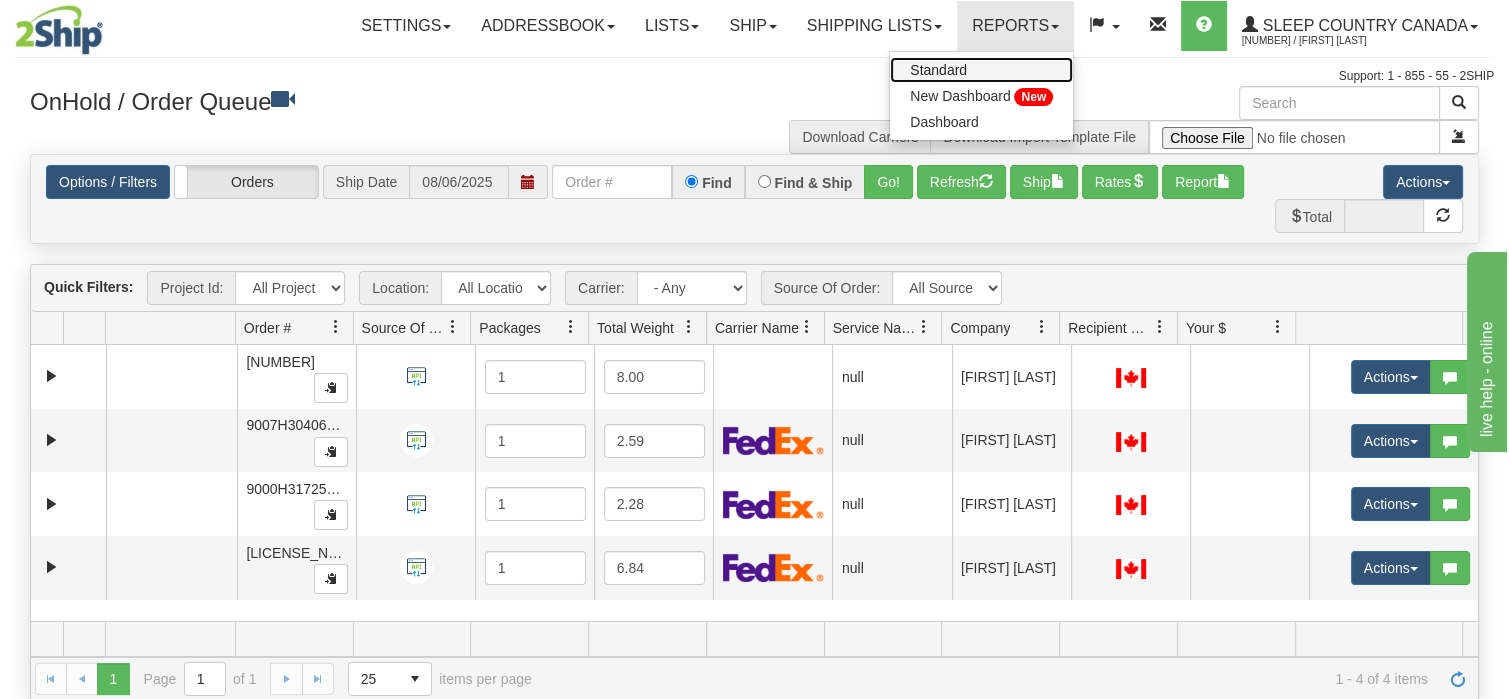 click on "Standard" at bounding box center [938, 70] 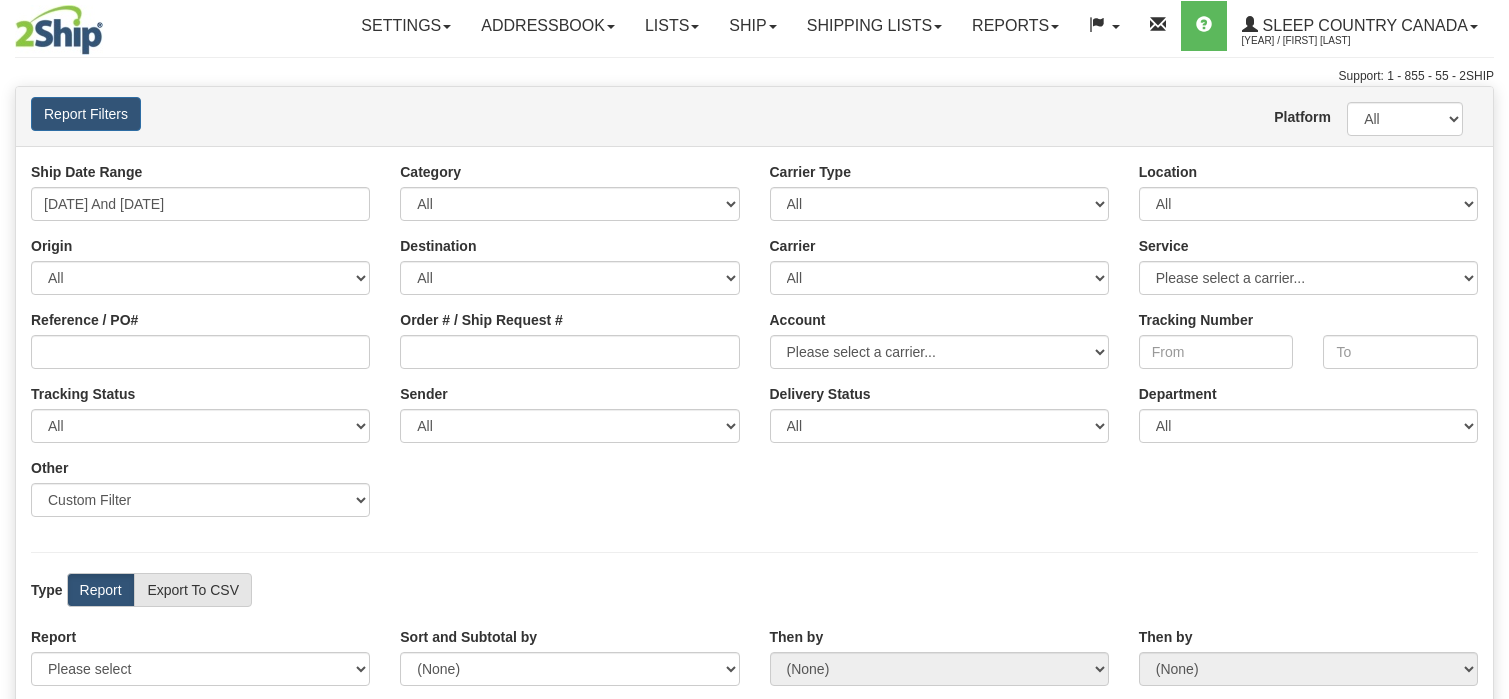 scroll, scrollTop: 0, scrollLeft: 0, axis: both 